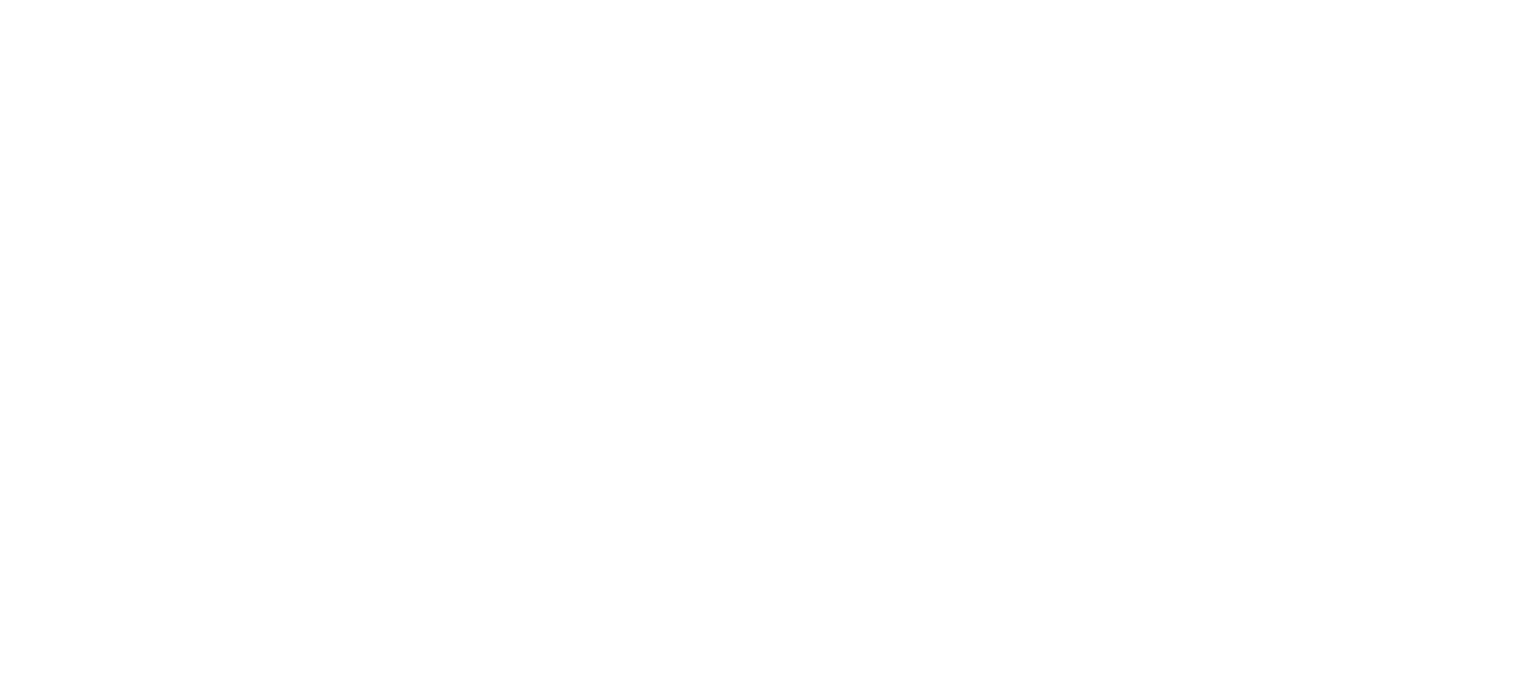 scroll, scrollTop: 0, scrollLeft: 0, axis: both 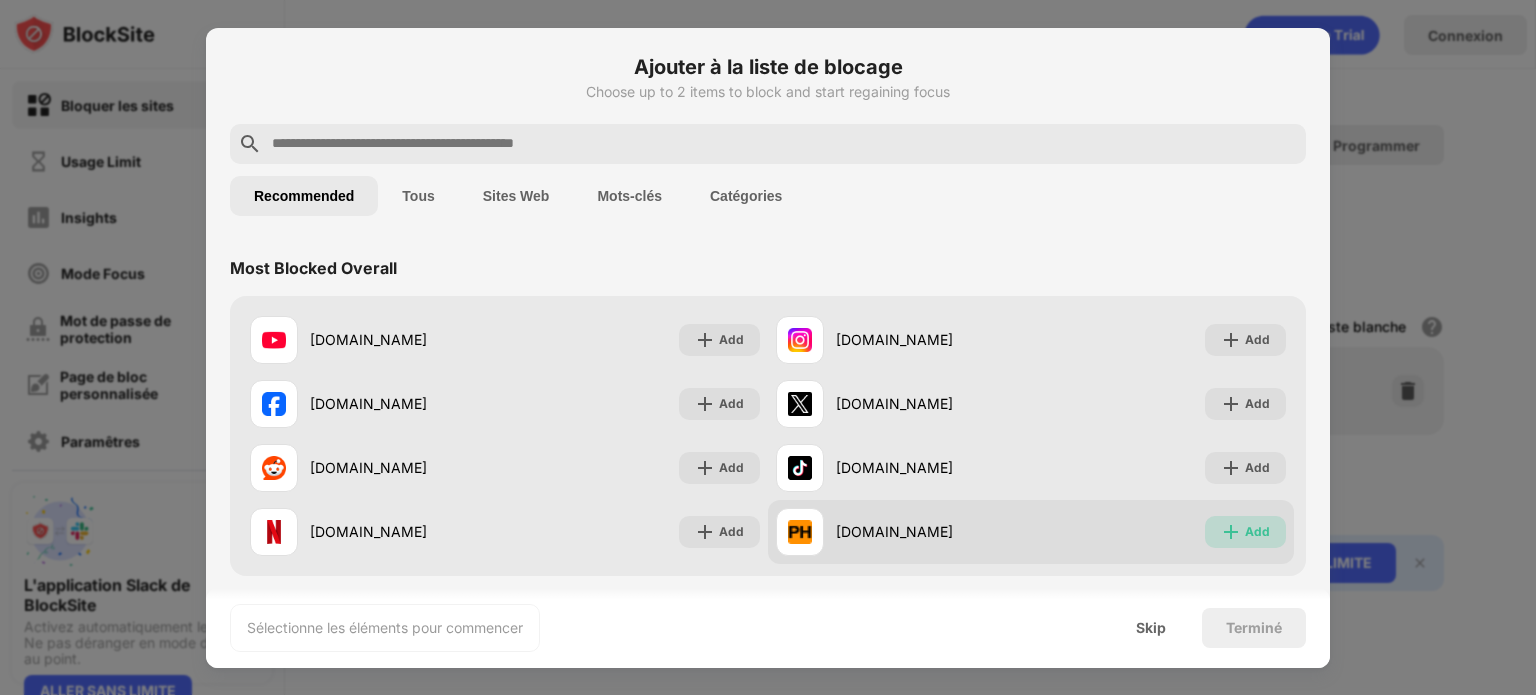 click at bounding box center [1231, 532] 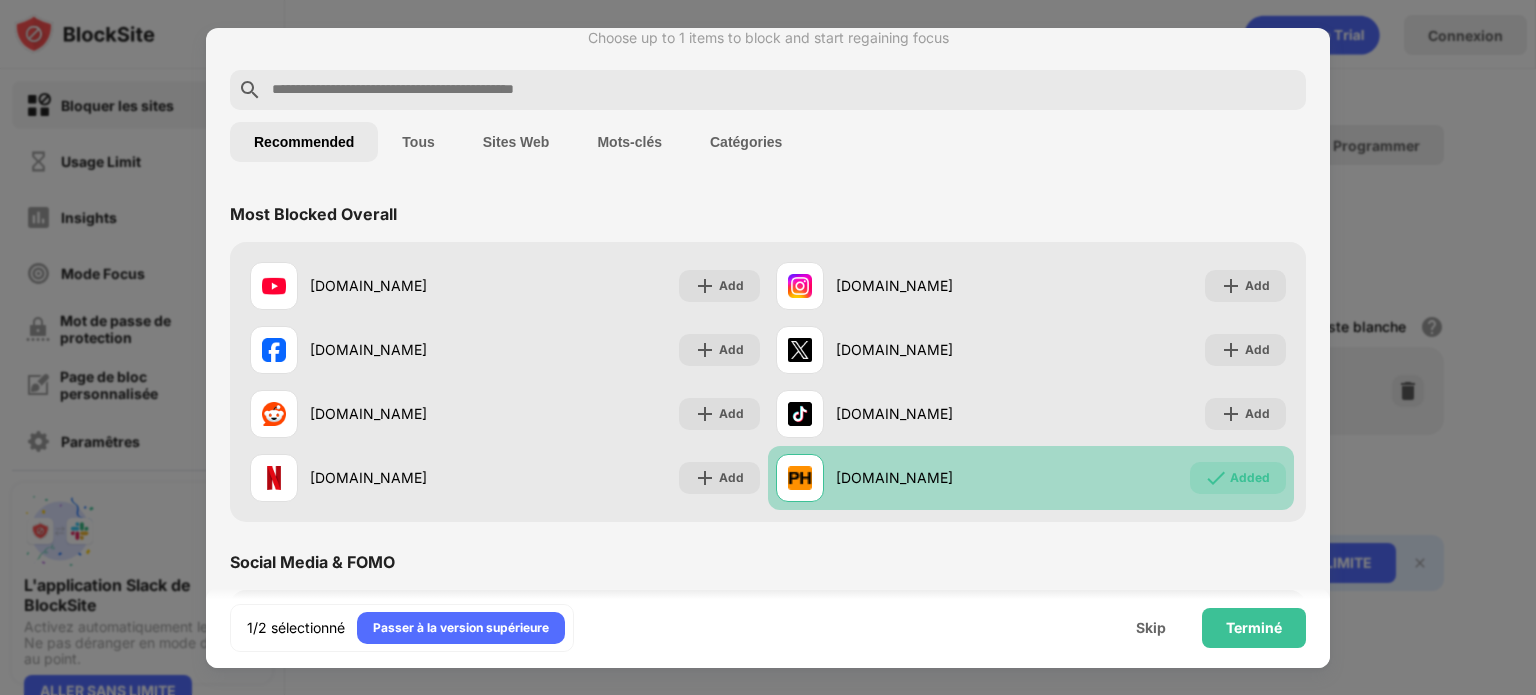 scroll, scrollTop: 0, scrollLeft: 0, axis: both 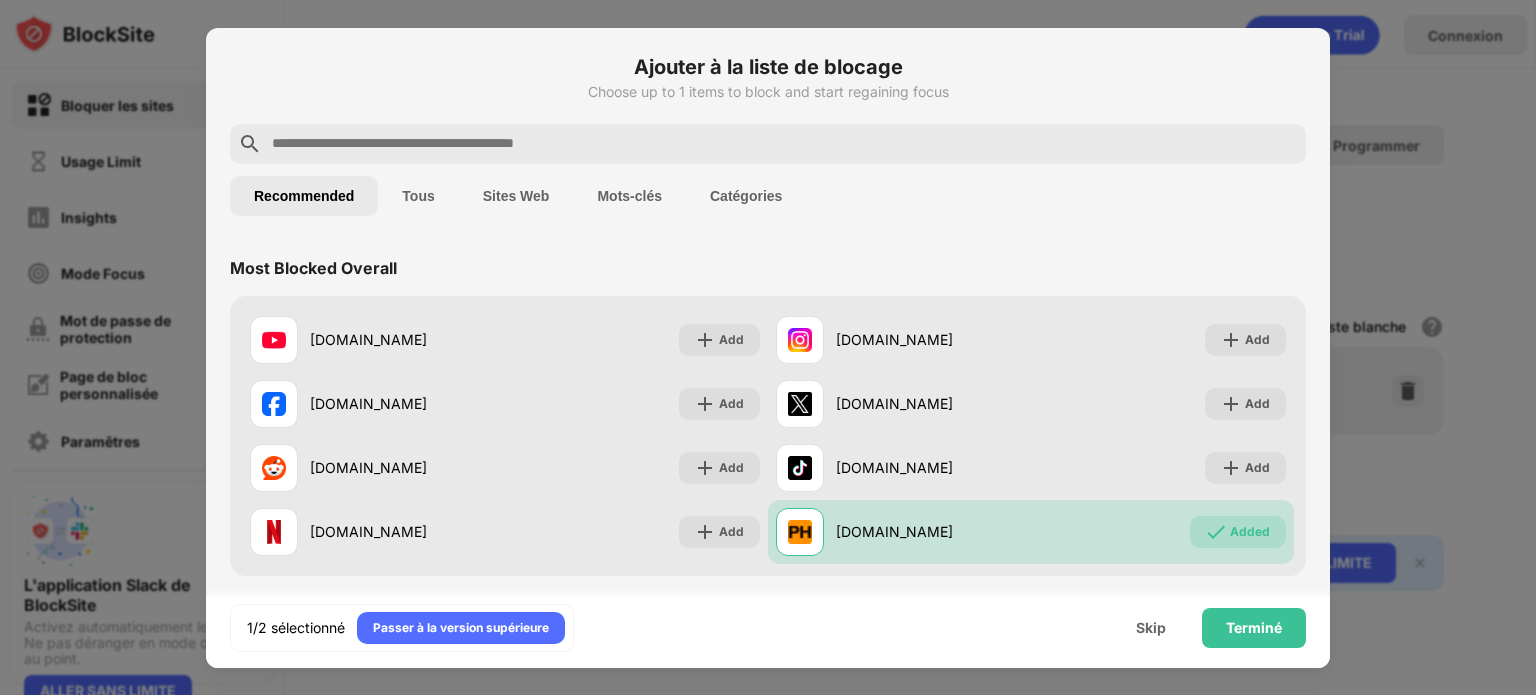 click at bounding box center [784, 144] 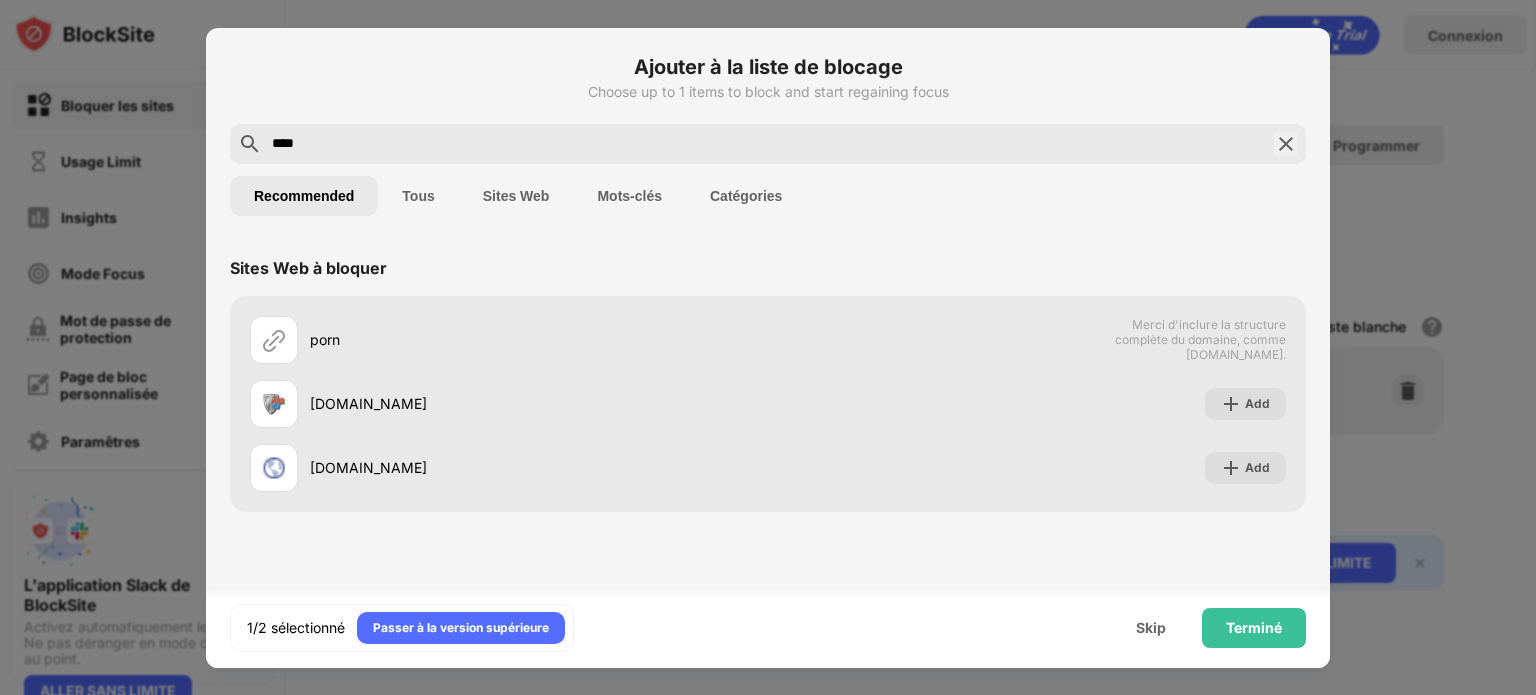 click on "Mots-clés" at bounding box center (629, 196) 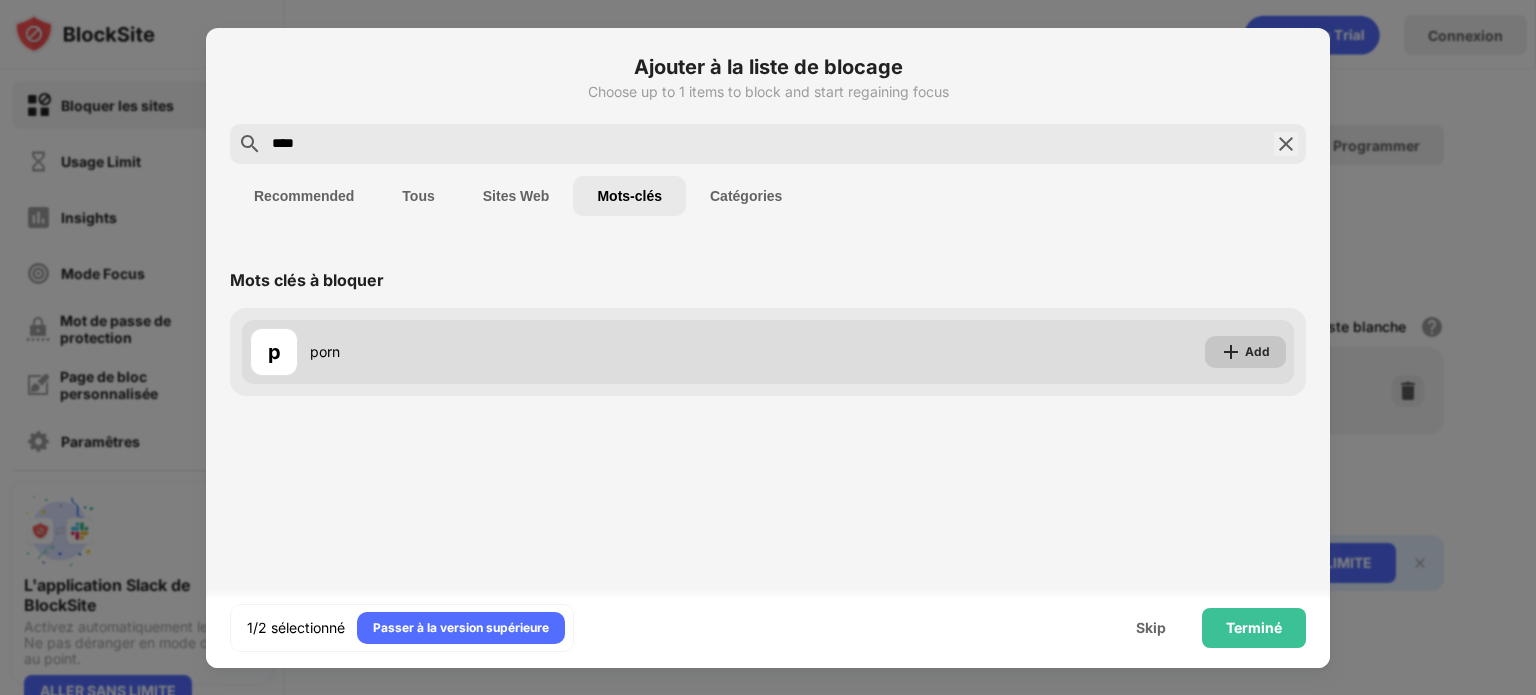 click at bounding box center (1231, 352) 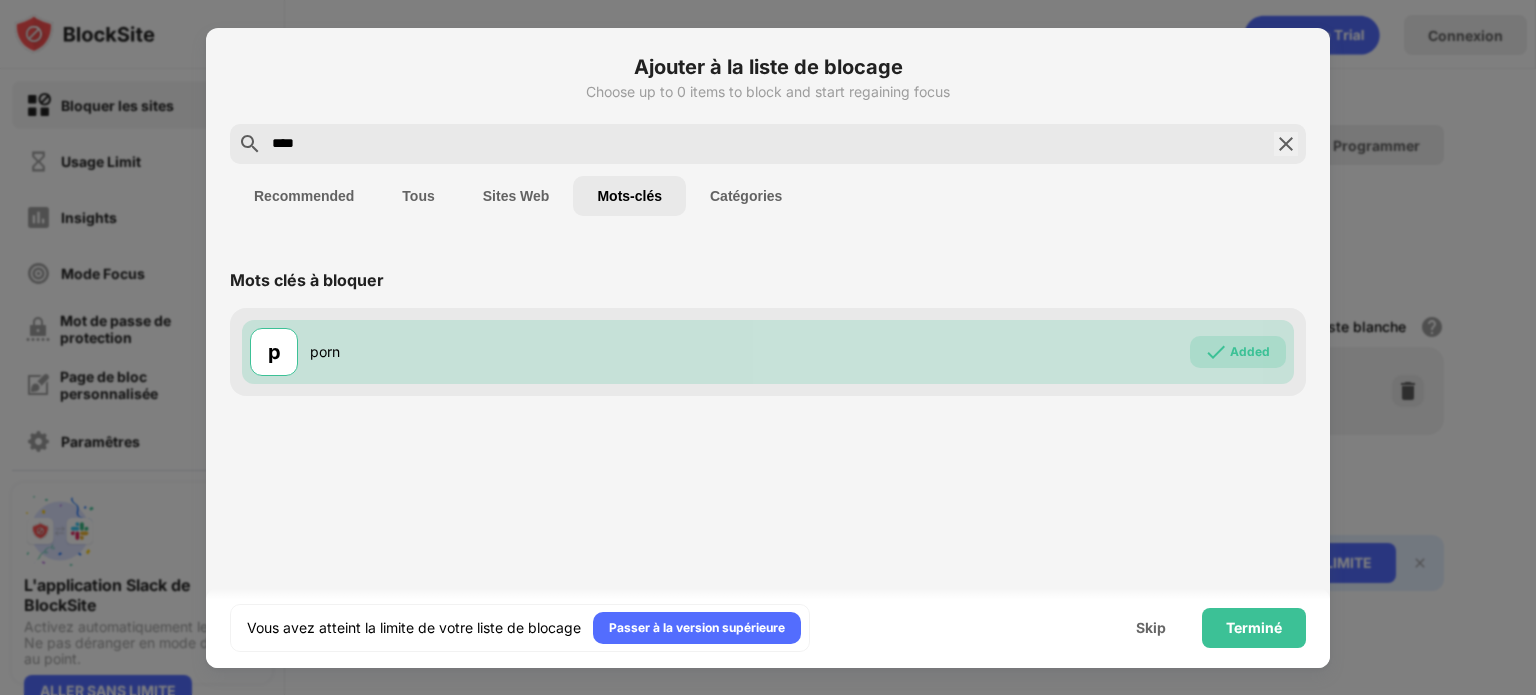 click on "****" at bounding box center (768, 144) 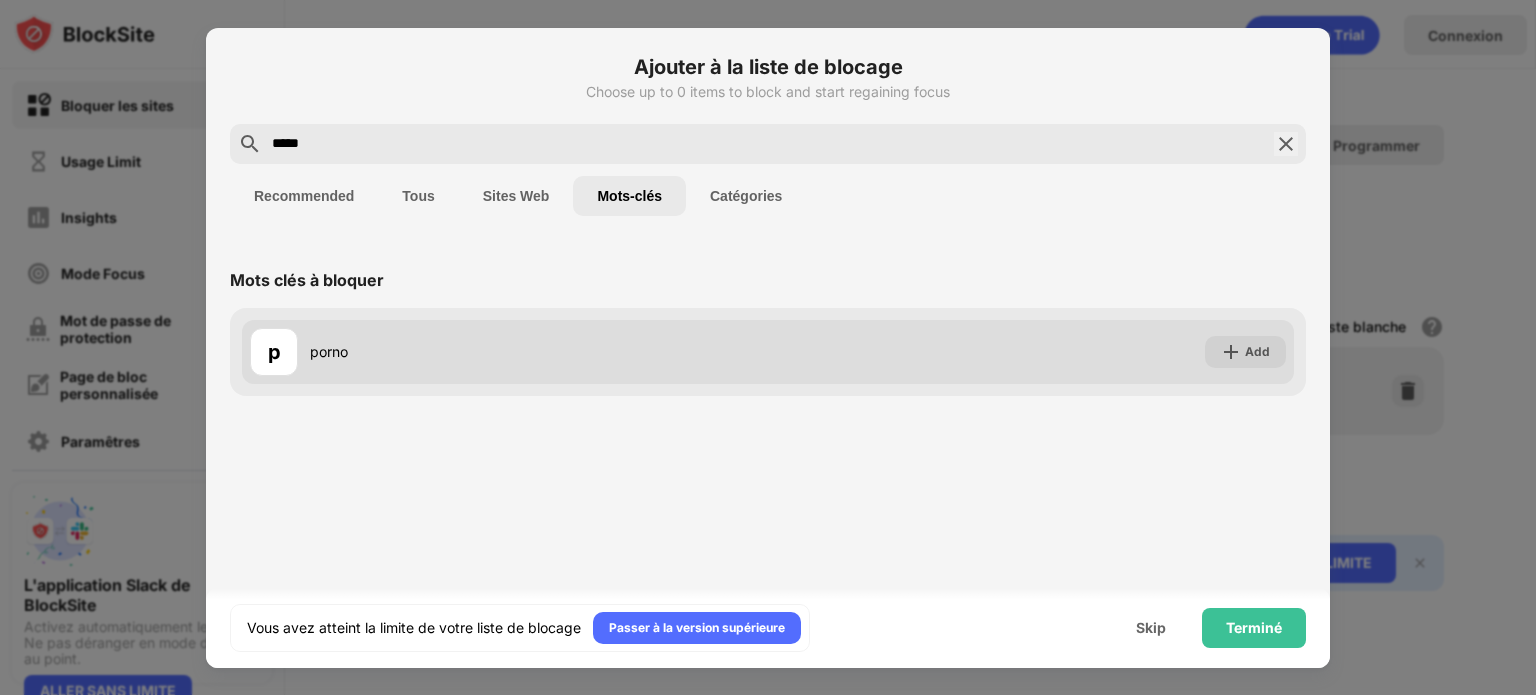 type on "*****" 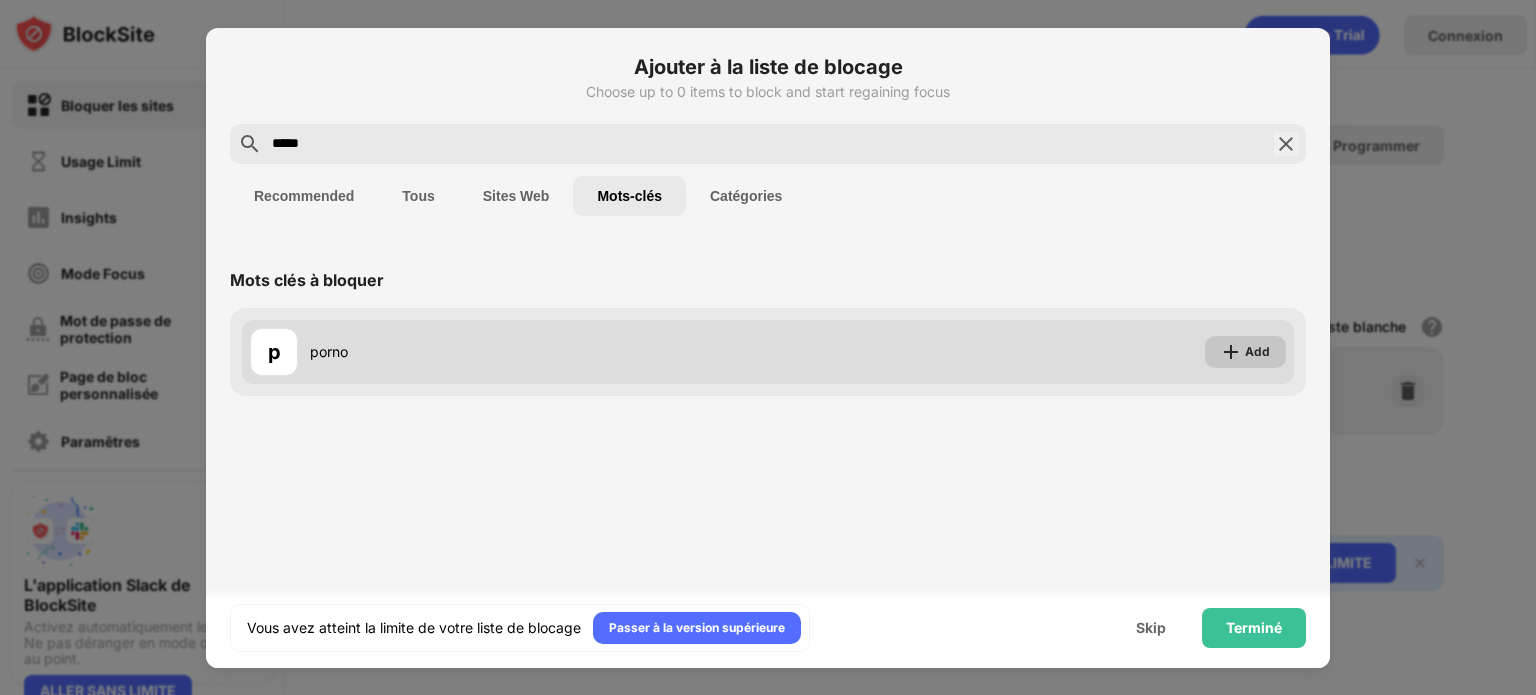 click at bounding box center (1231, 352) 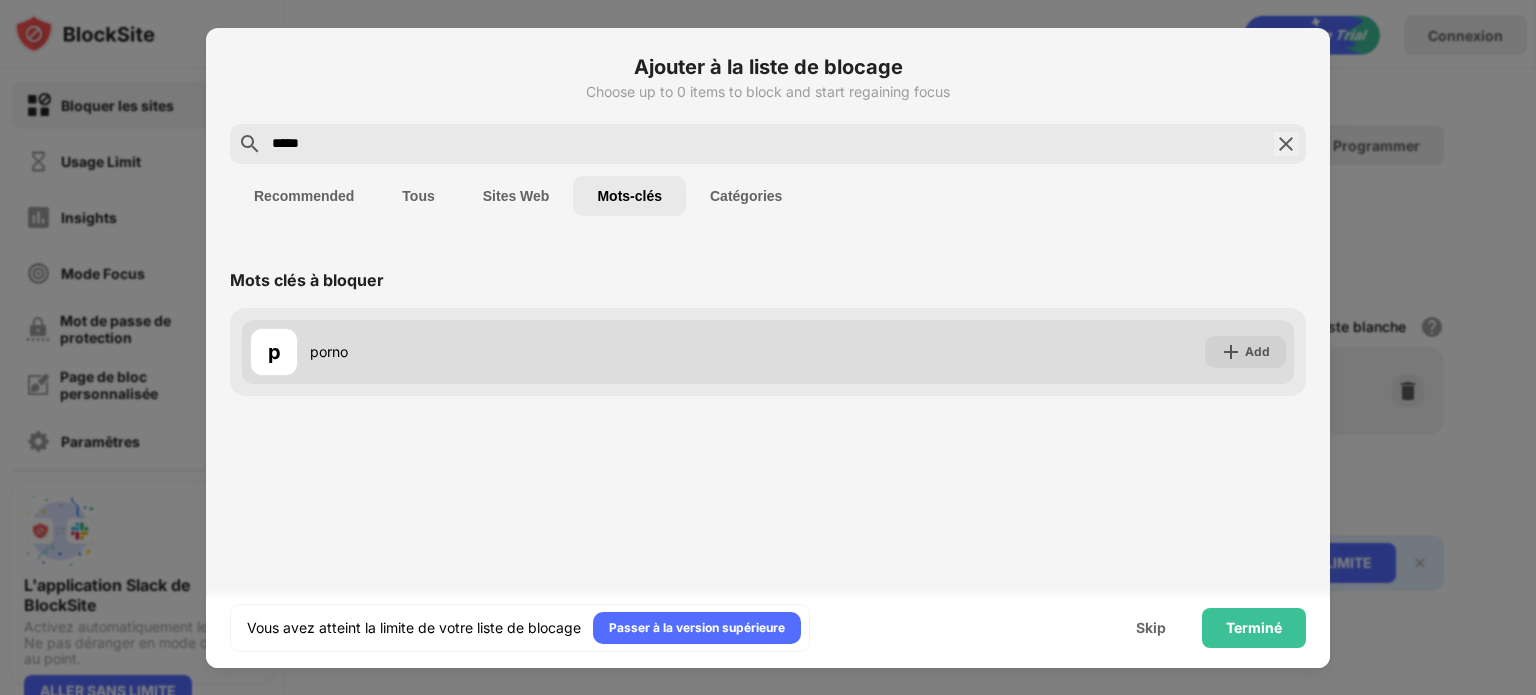 click at bounding box center (1231, 352) 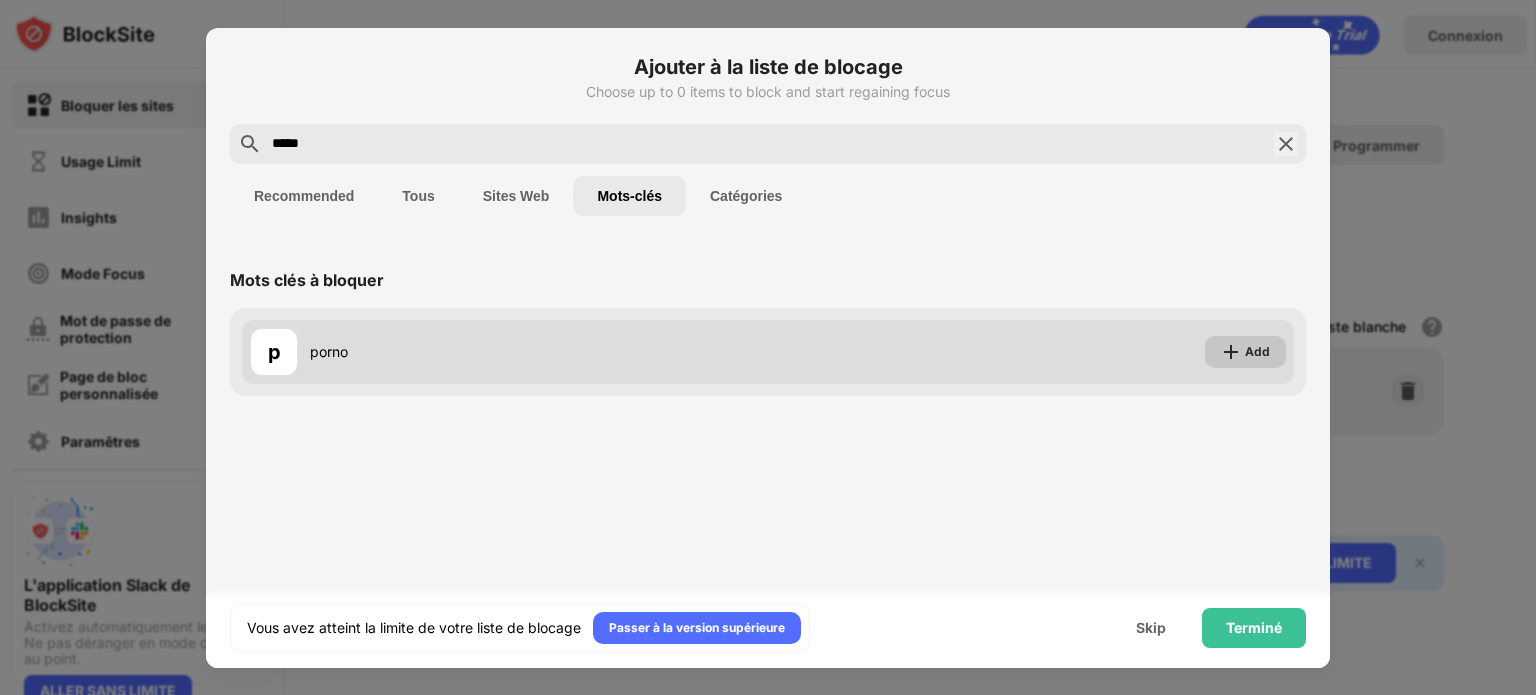 click on "Add" at bounding box center (1257, 352) 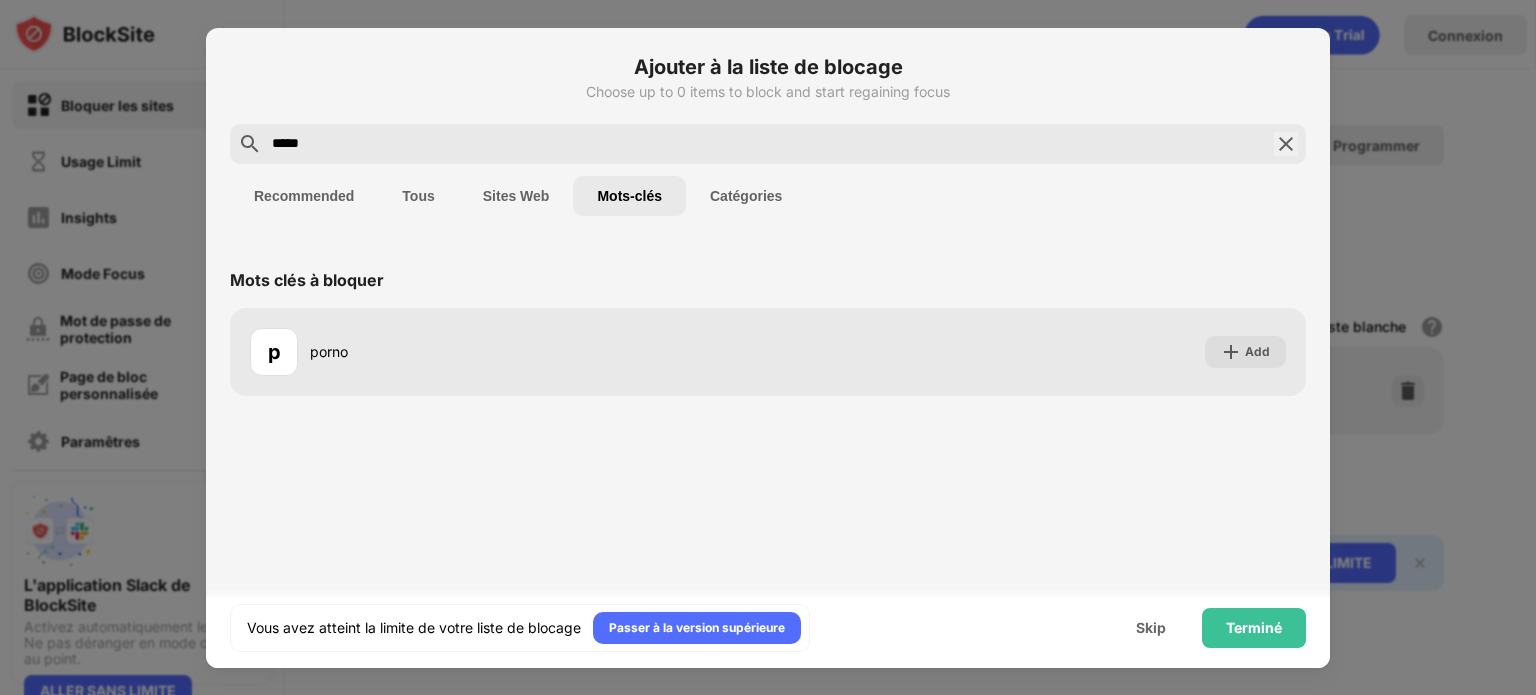 click on "*****" at bounding box center [768, 144] 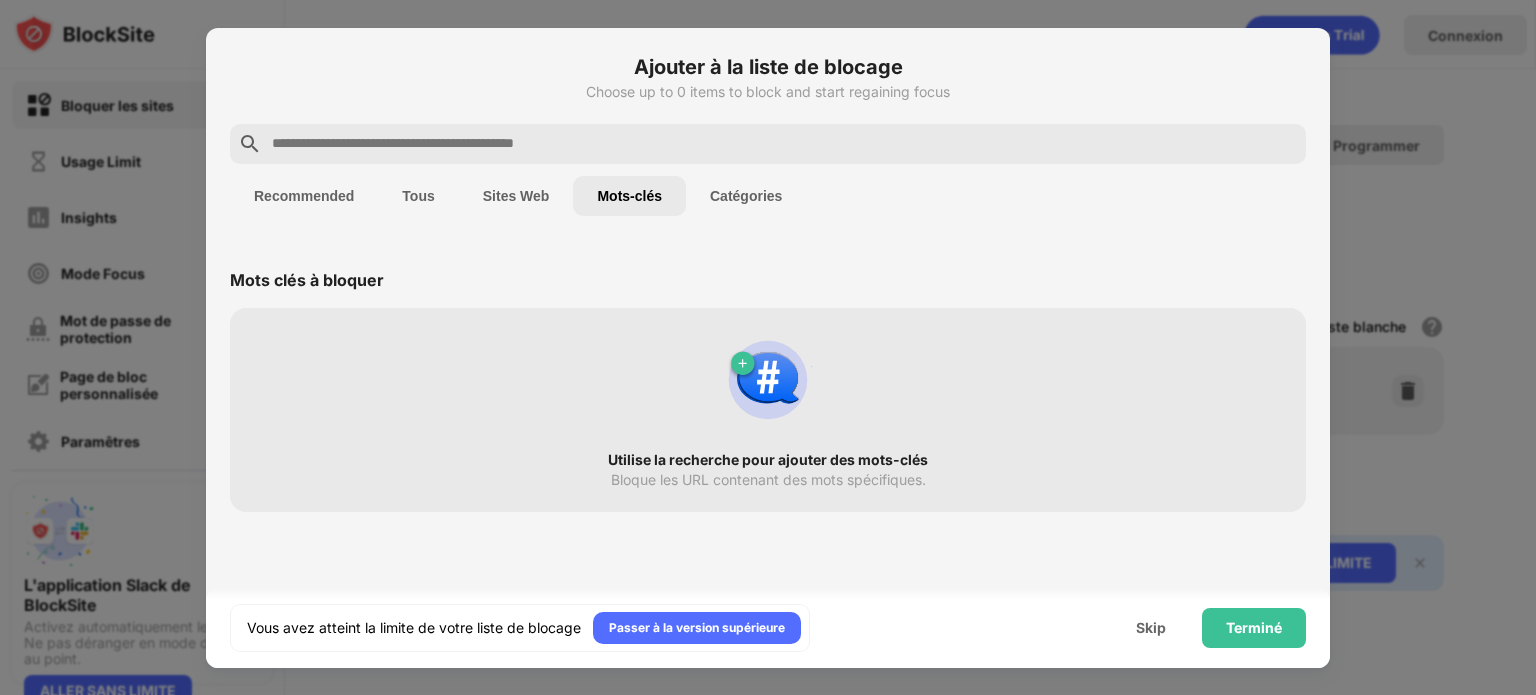 click on "Recommended" at bounding box center [304, 196] 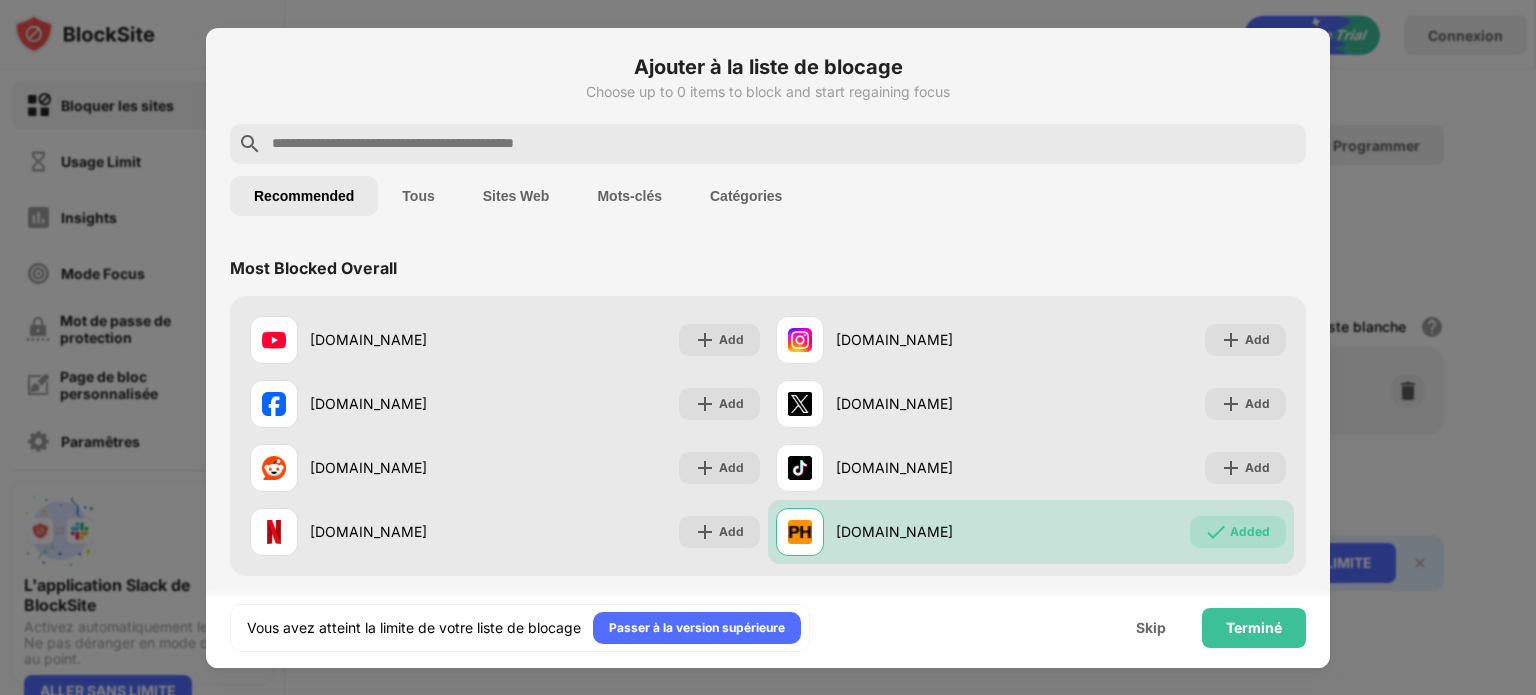 click on "Tous" at bounding box center (418, 196) 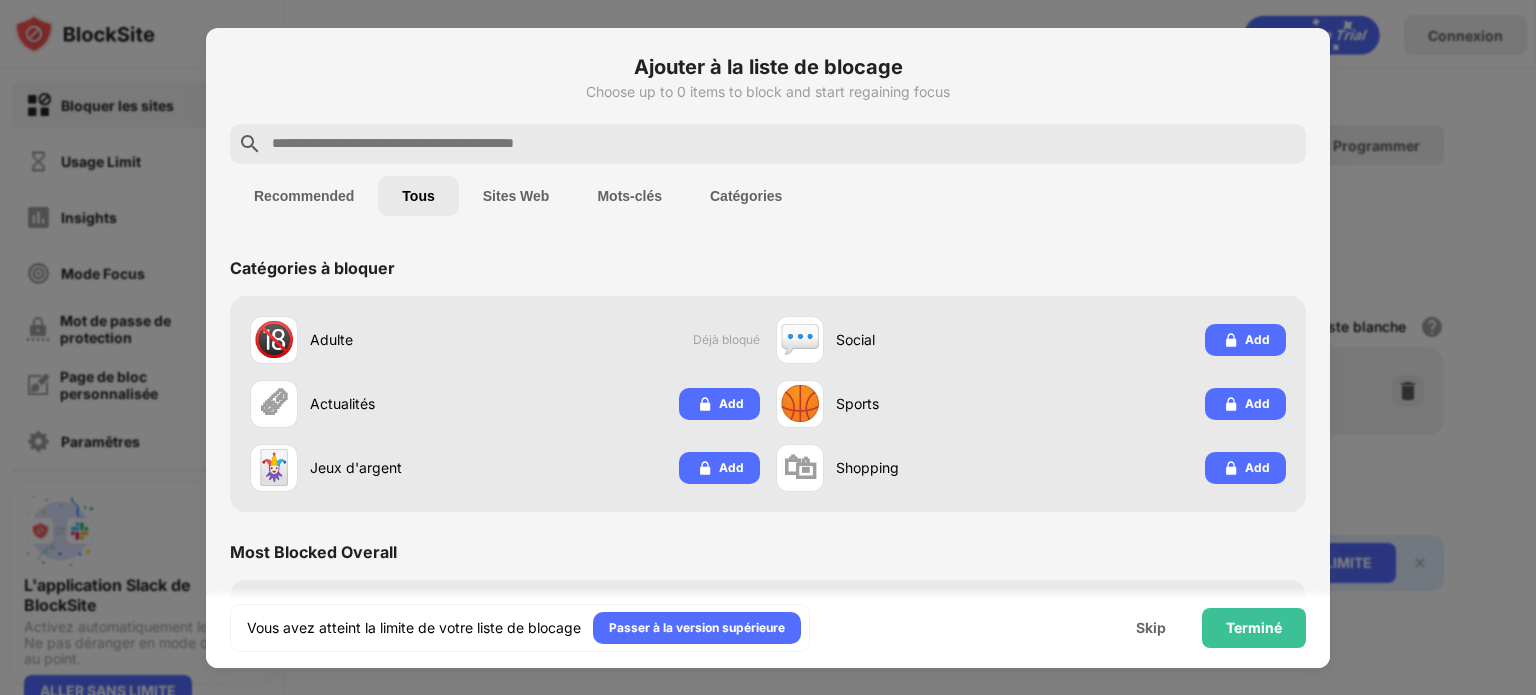click at bounding box center [784, 144] 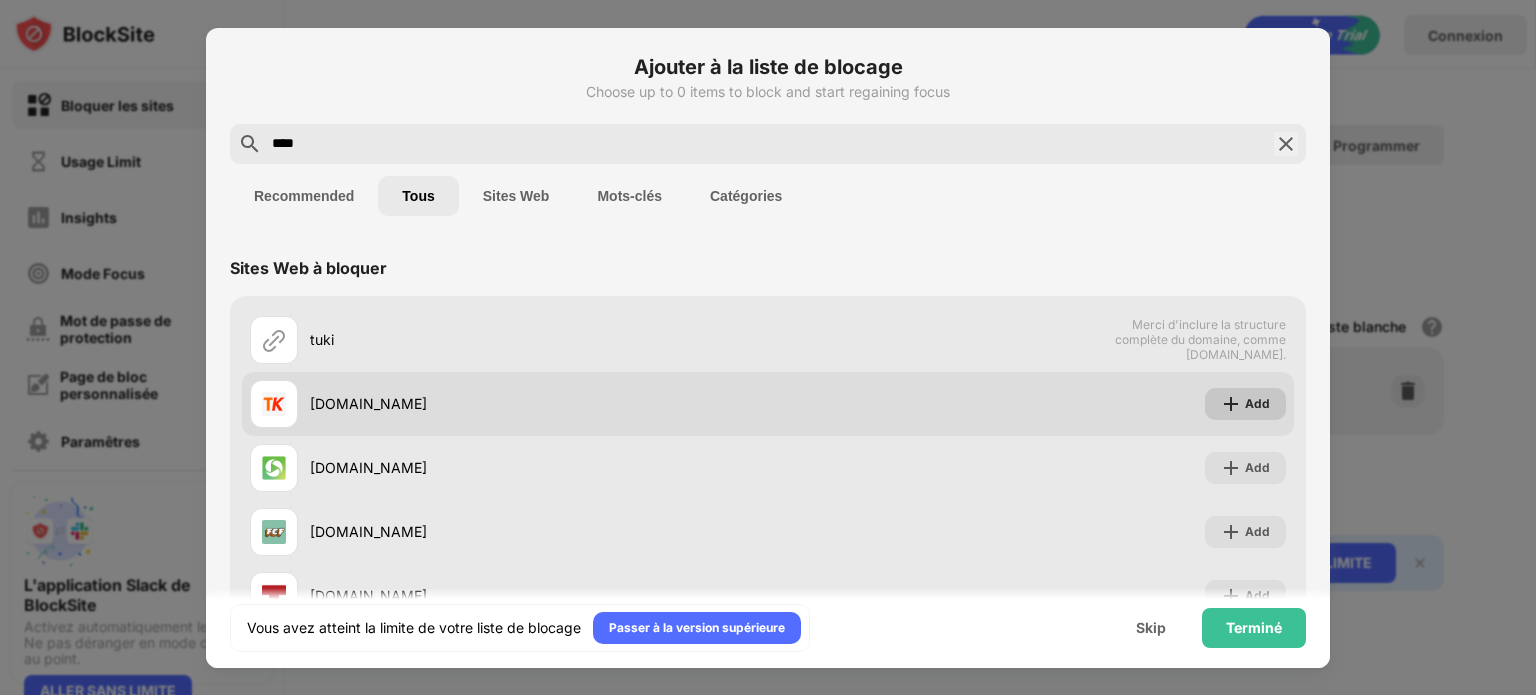 type on "****" 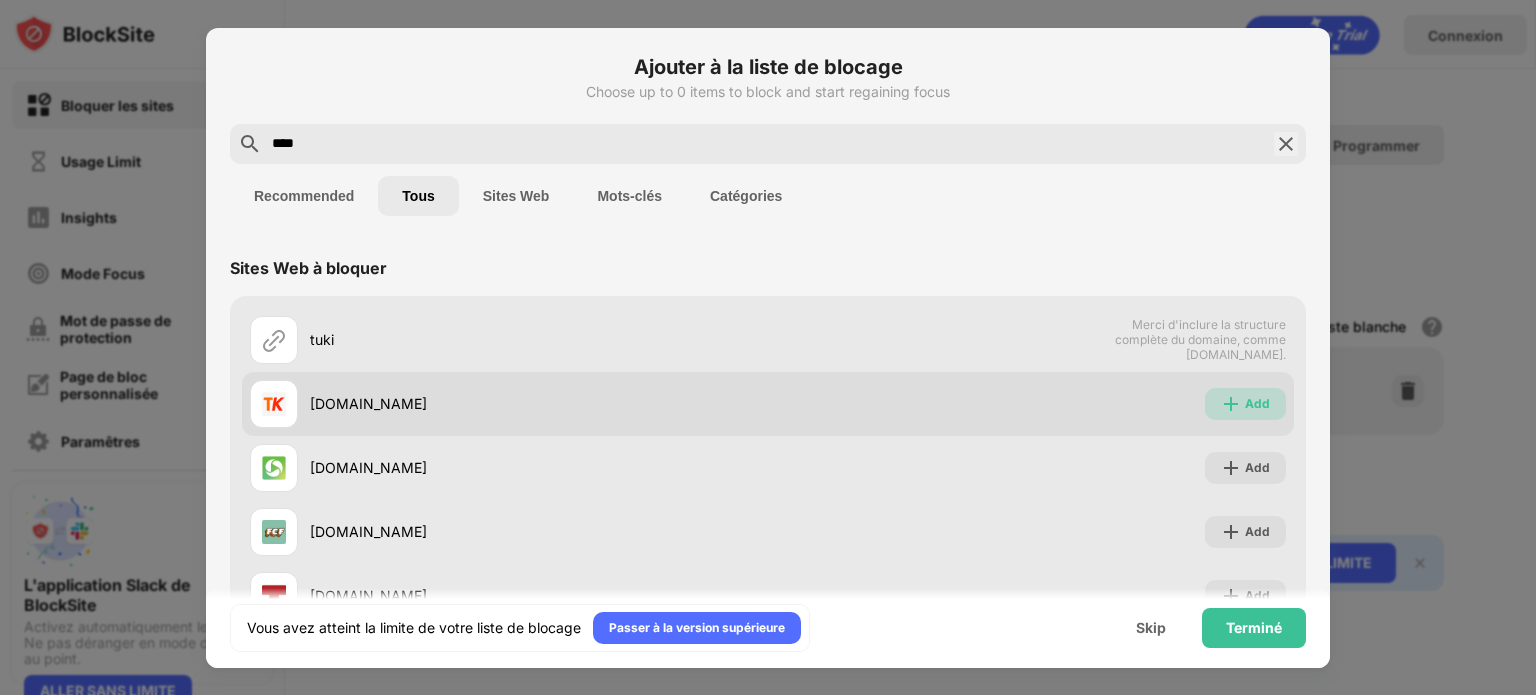 click on "Add" at bounding box center [1257, 404] 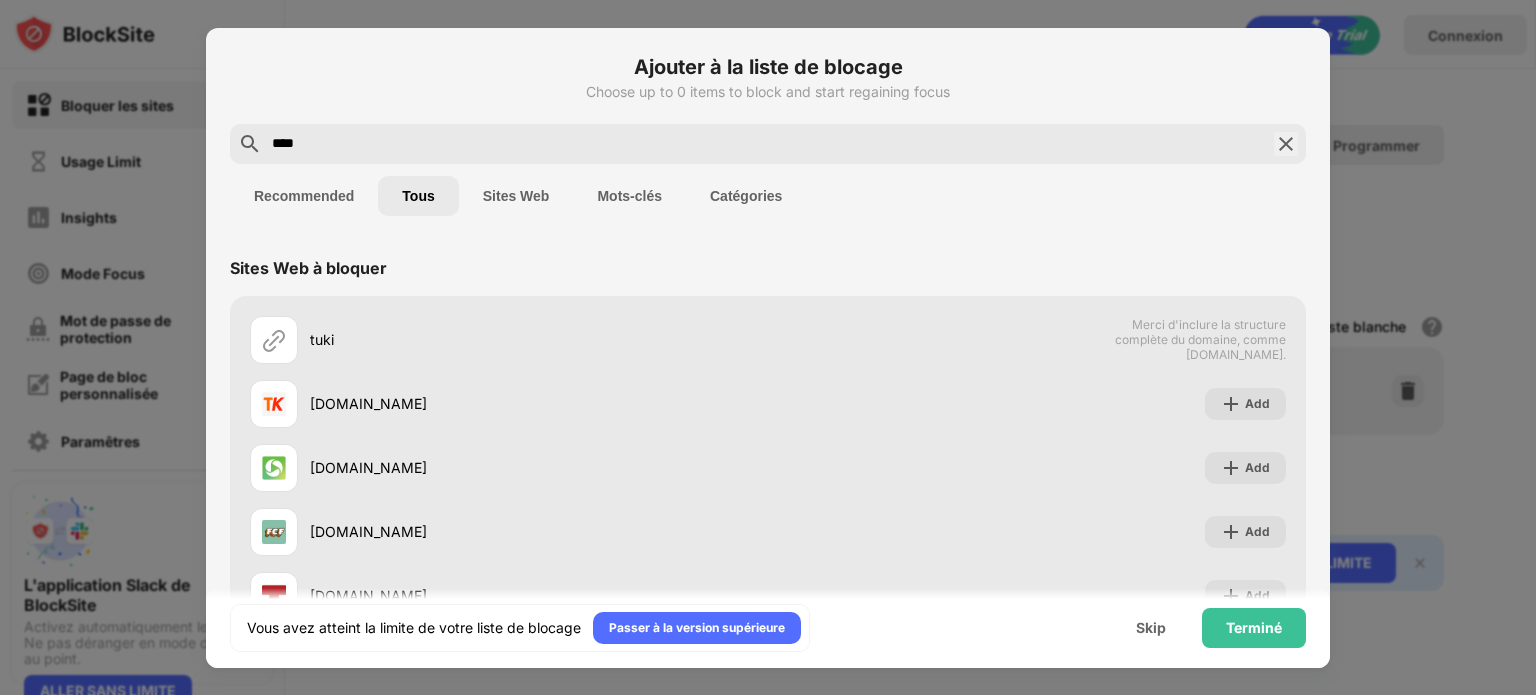 click at bounding box center (1286, 144) 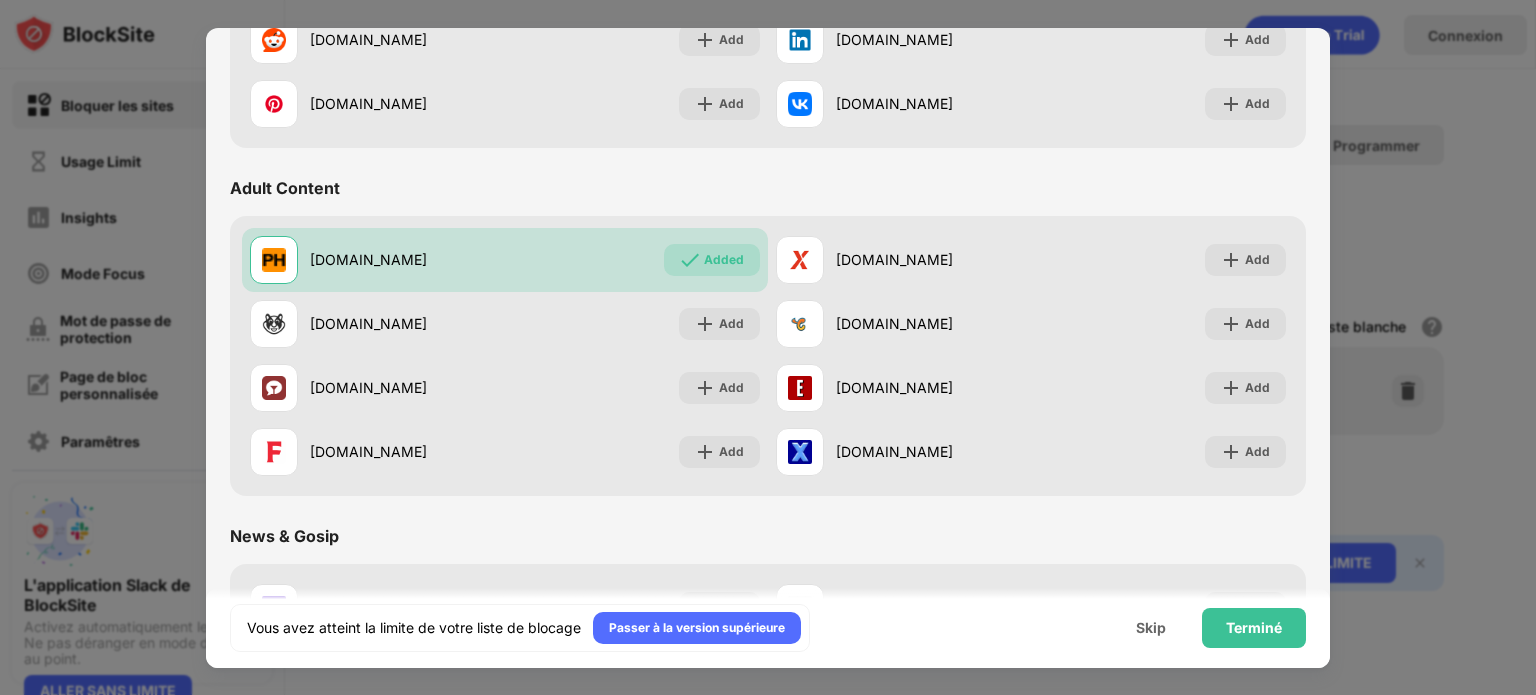 scroll, scrollTop: 1062, scrollLeft: 0, axis: vertical 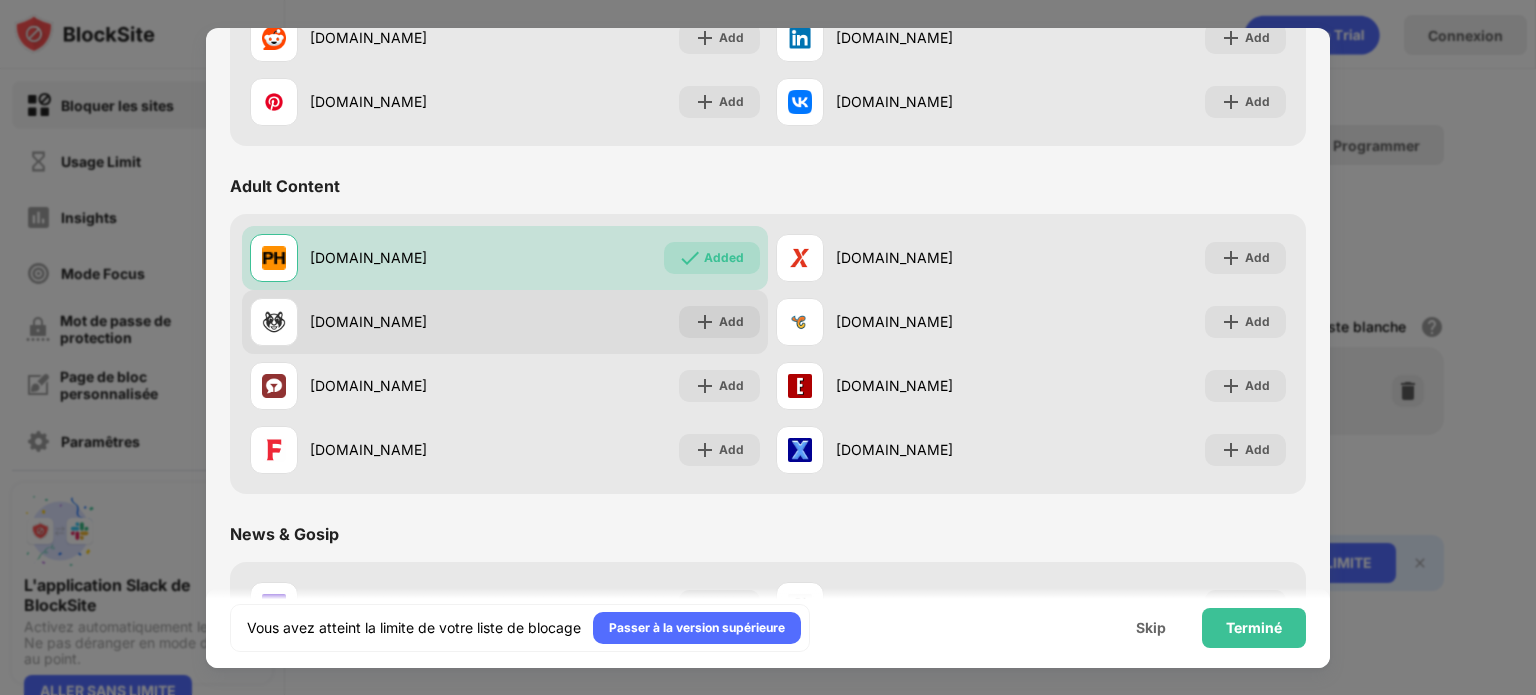 click on "xhamster.com Add" at bounding box center [505, 322] 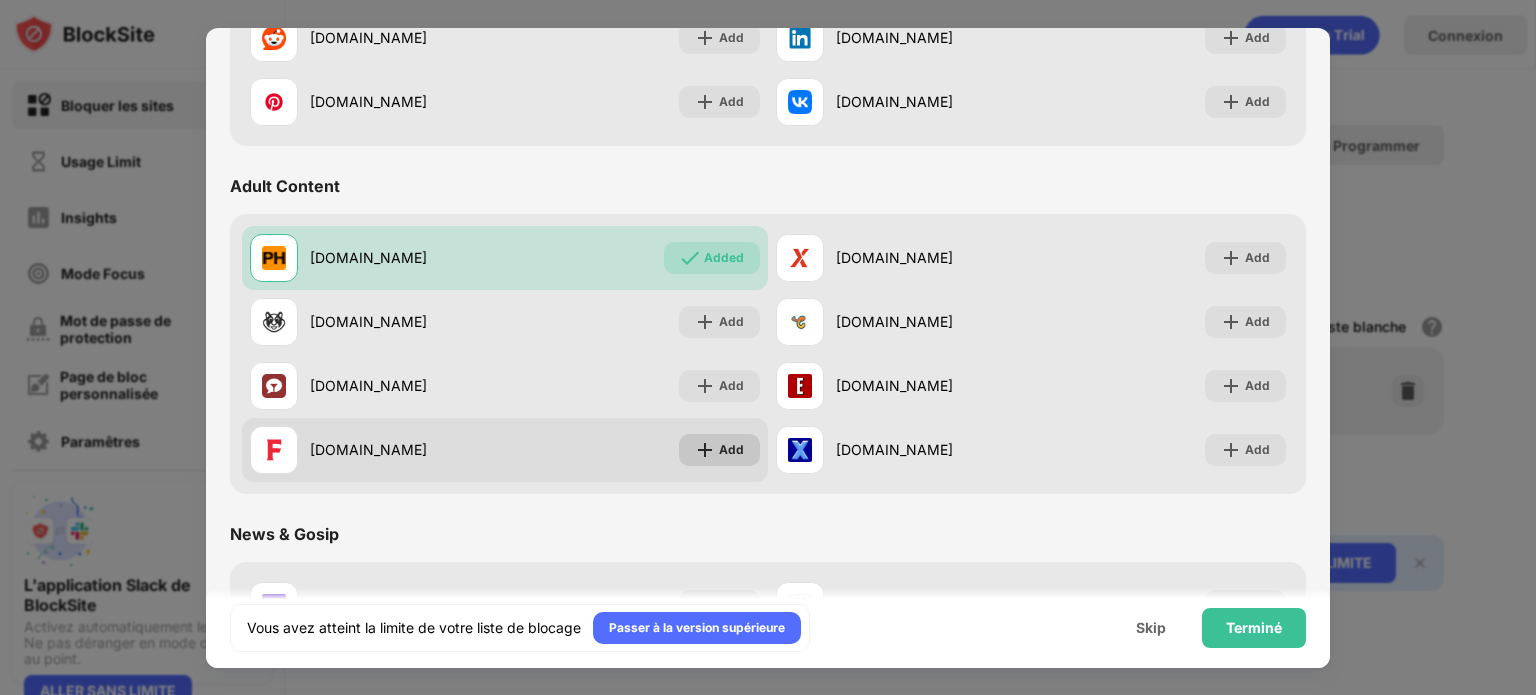 click on "Add" at bounding box center (731, 450) 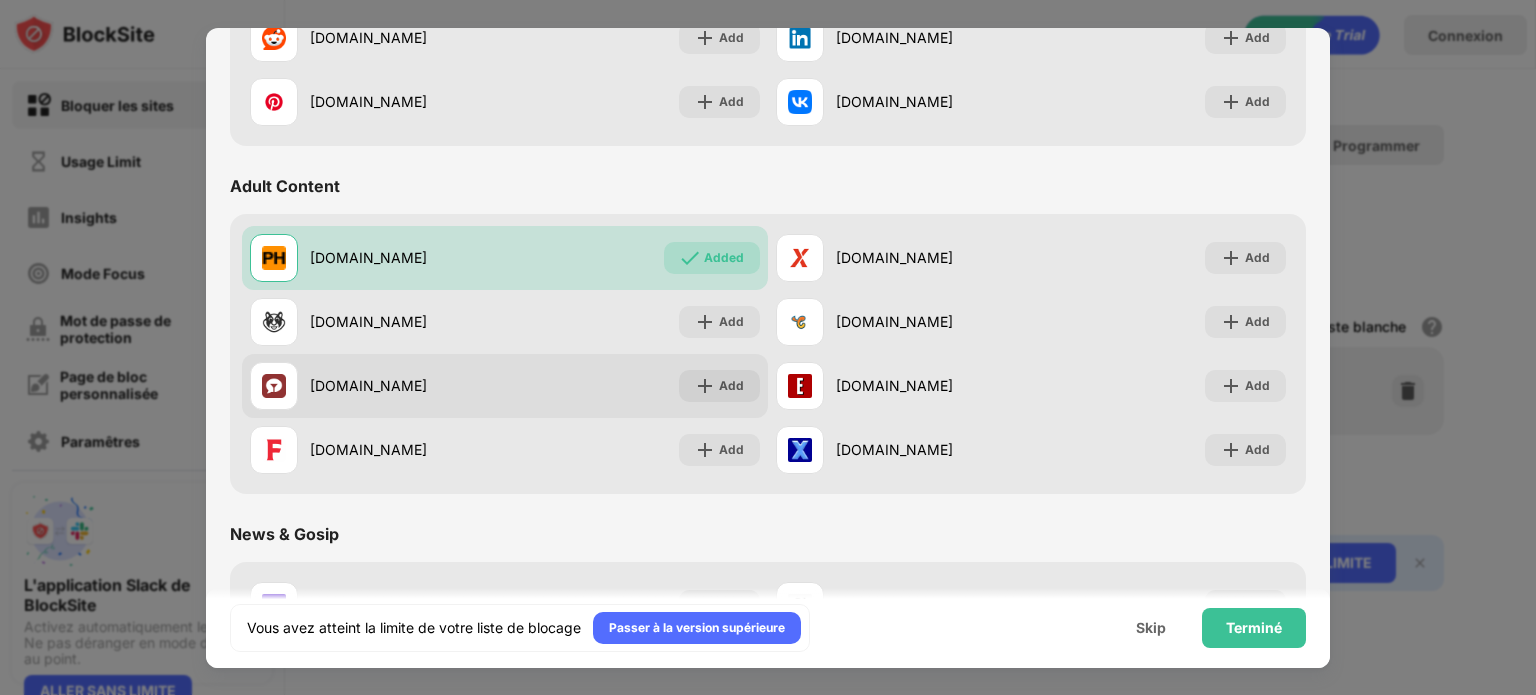 click on "stripchat.com Add" at bounding box center [505, 386] 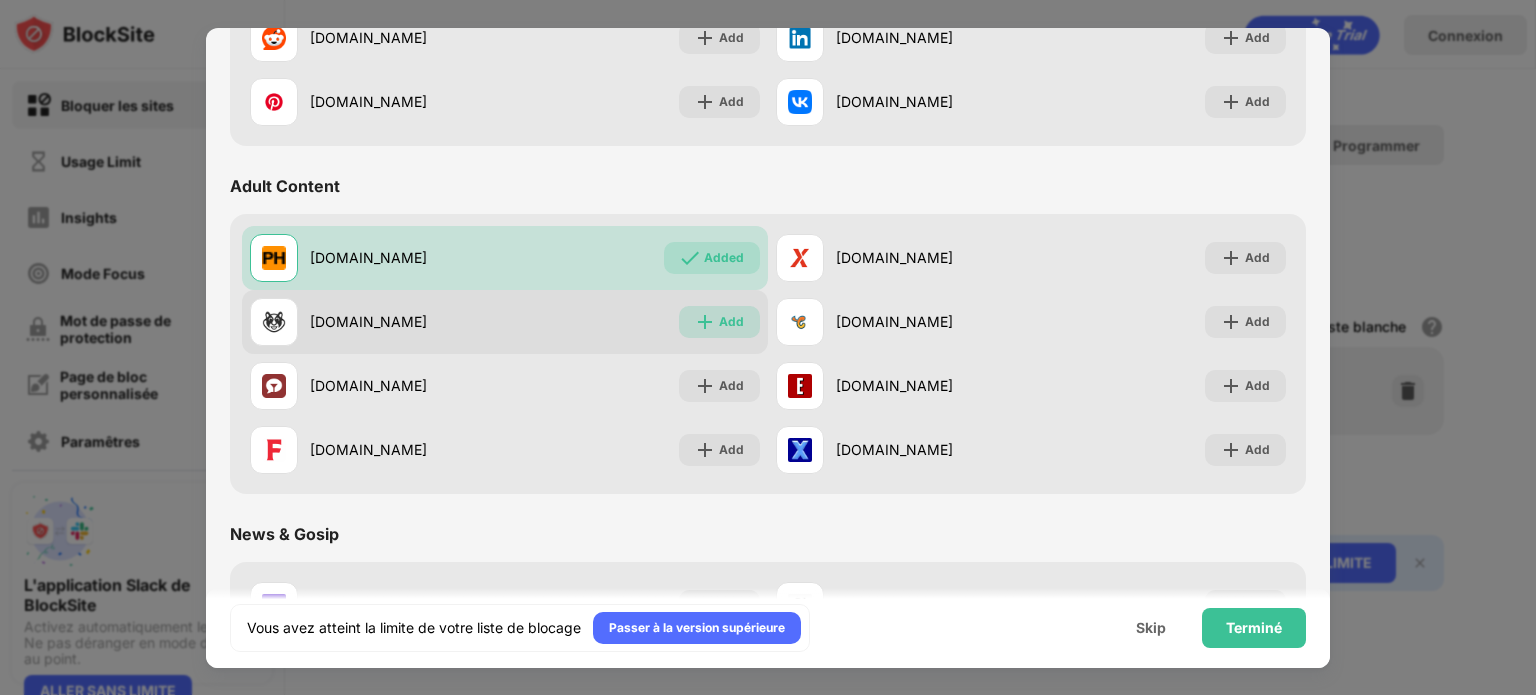 click on "Add" at bounding box center [719, 322] 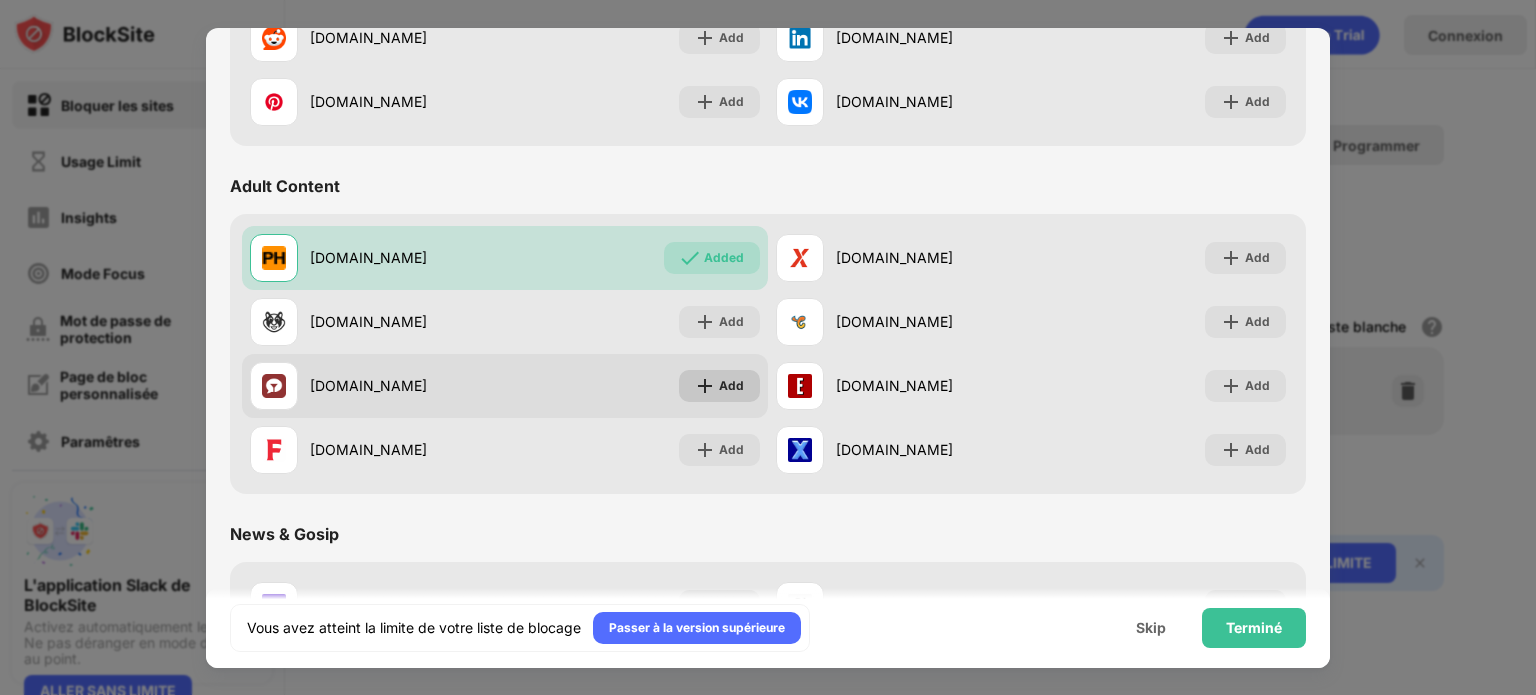 click on "Add" at bounding box center [719, 386] 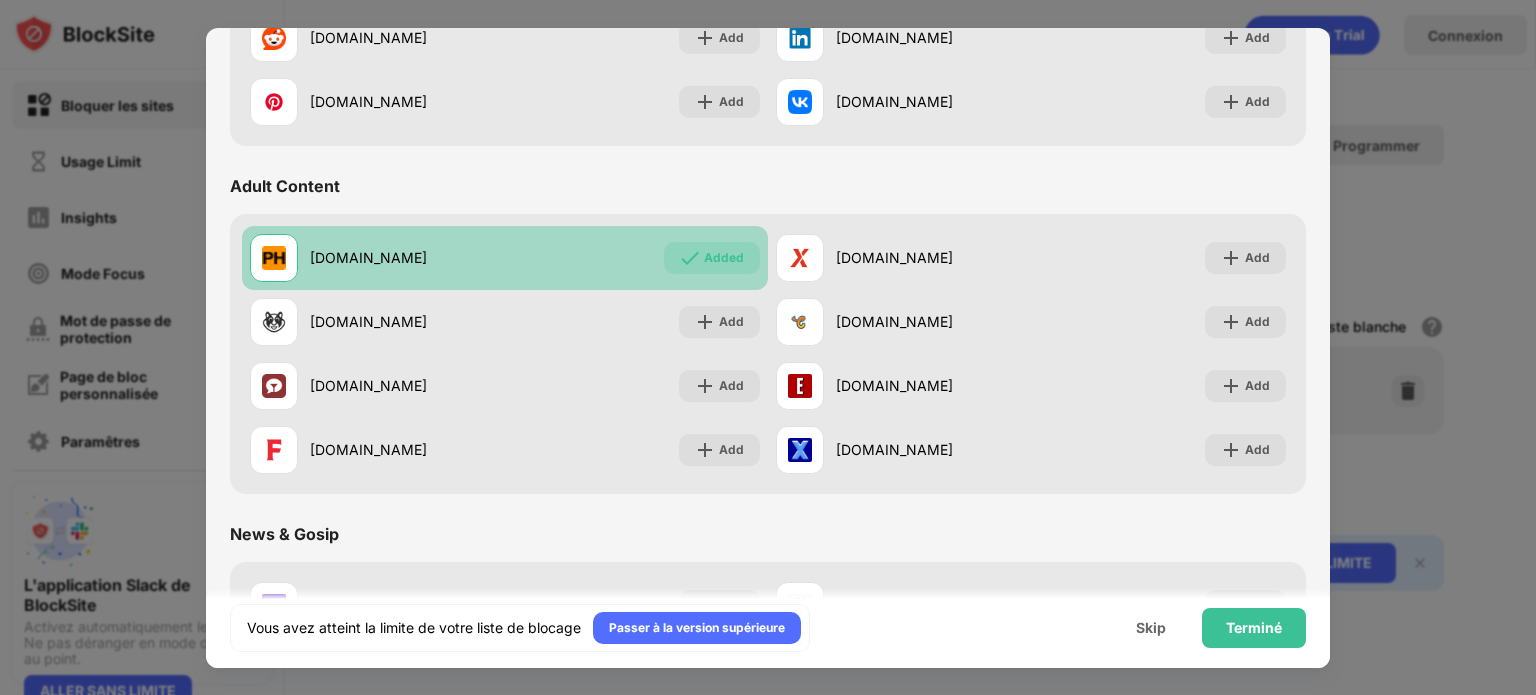 click on "Added" at bounding box center (724, 258) 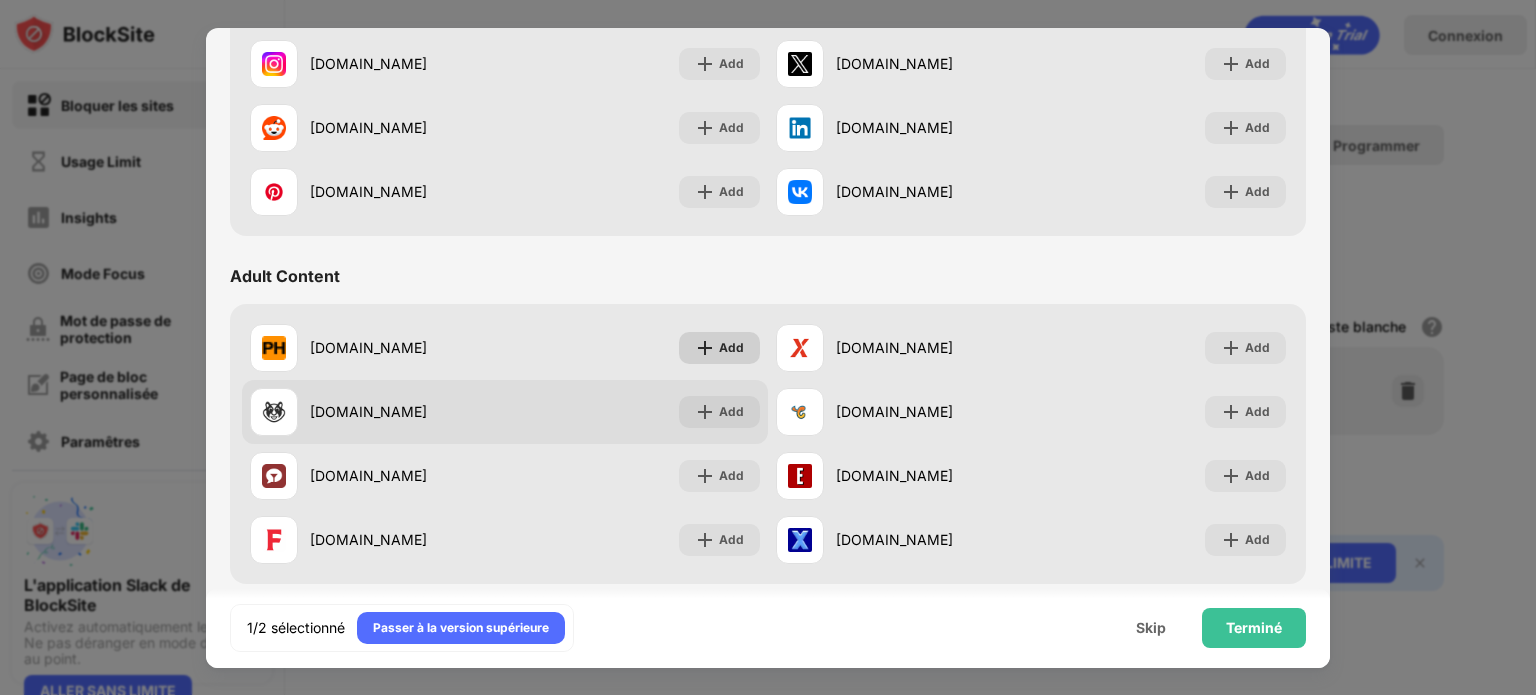 scroll, scrollTop: 983, scrollLeft: 0, axis: vertical 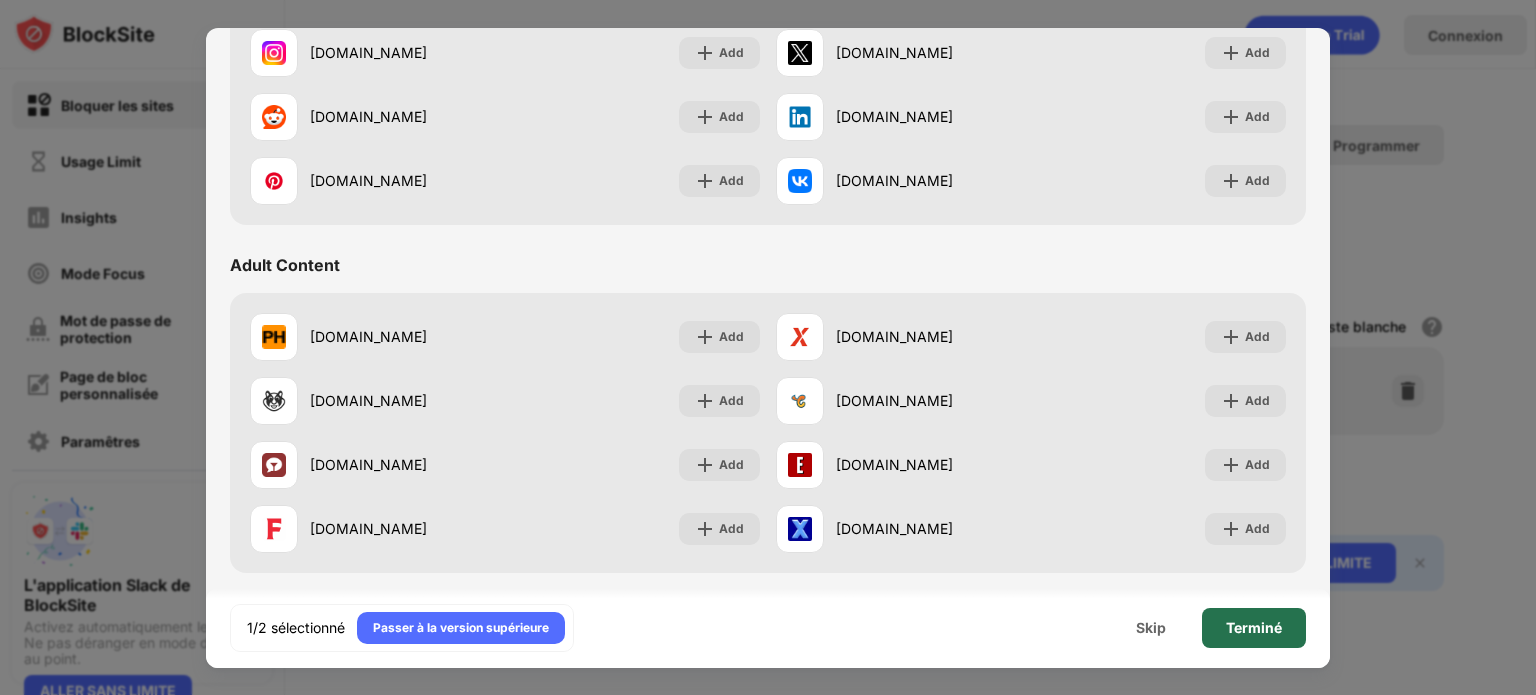 click on "Terminé" at bounding box center [1254, 628] 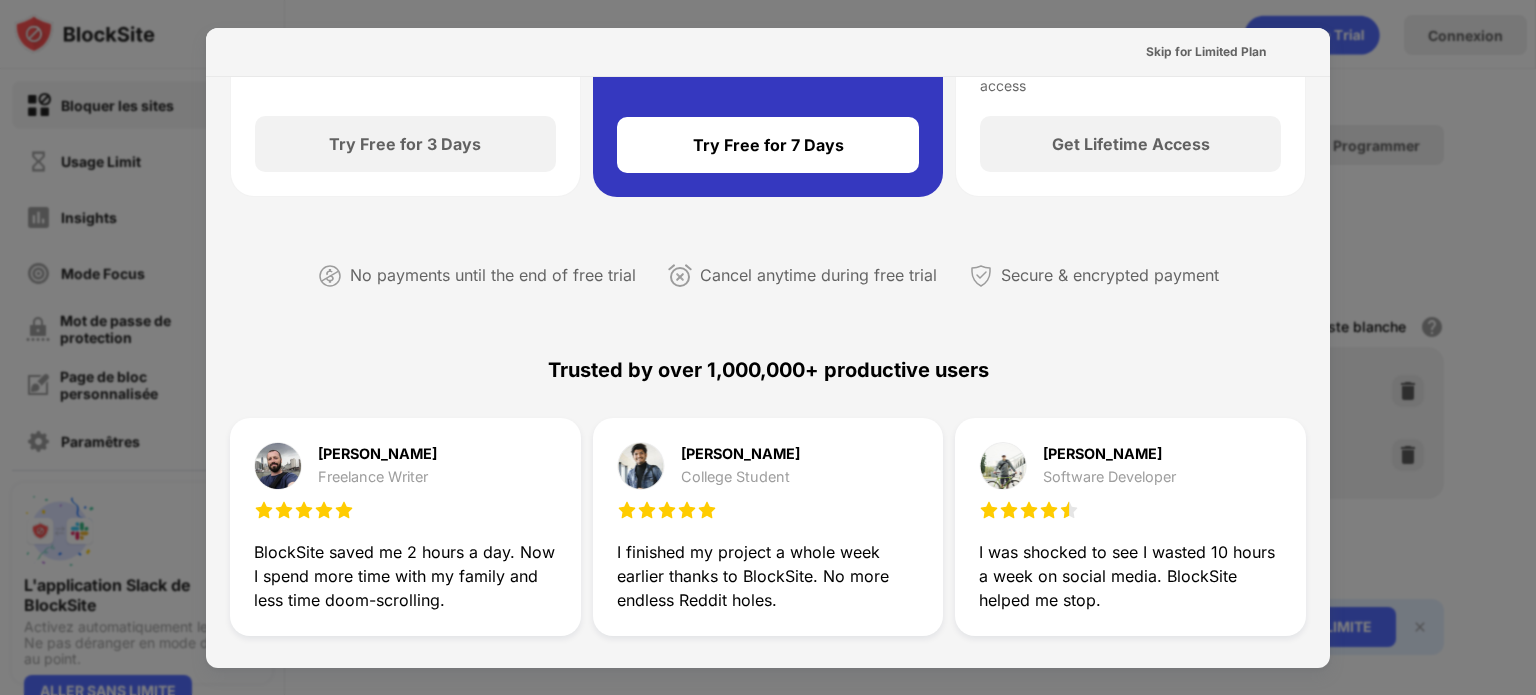 scroll, scrollTop: 0, scrollLeft: 0, axis: both 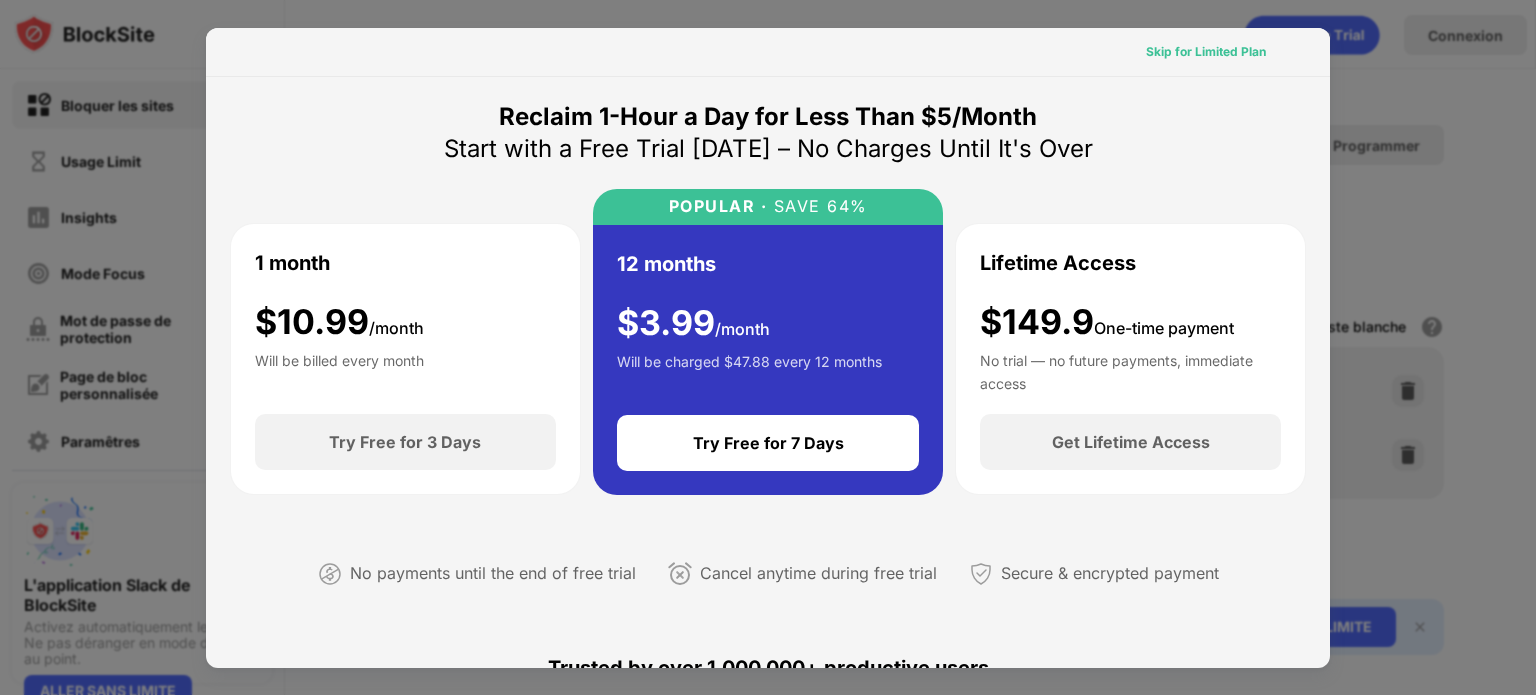 click on "Skip for Limited Plan" at bounding box center (1206, 52) 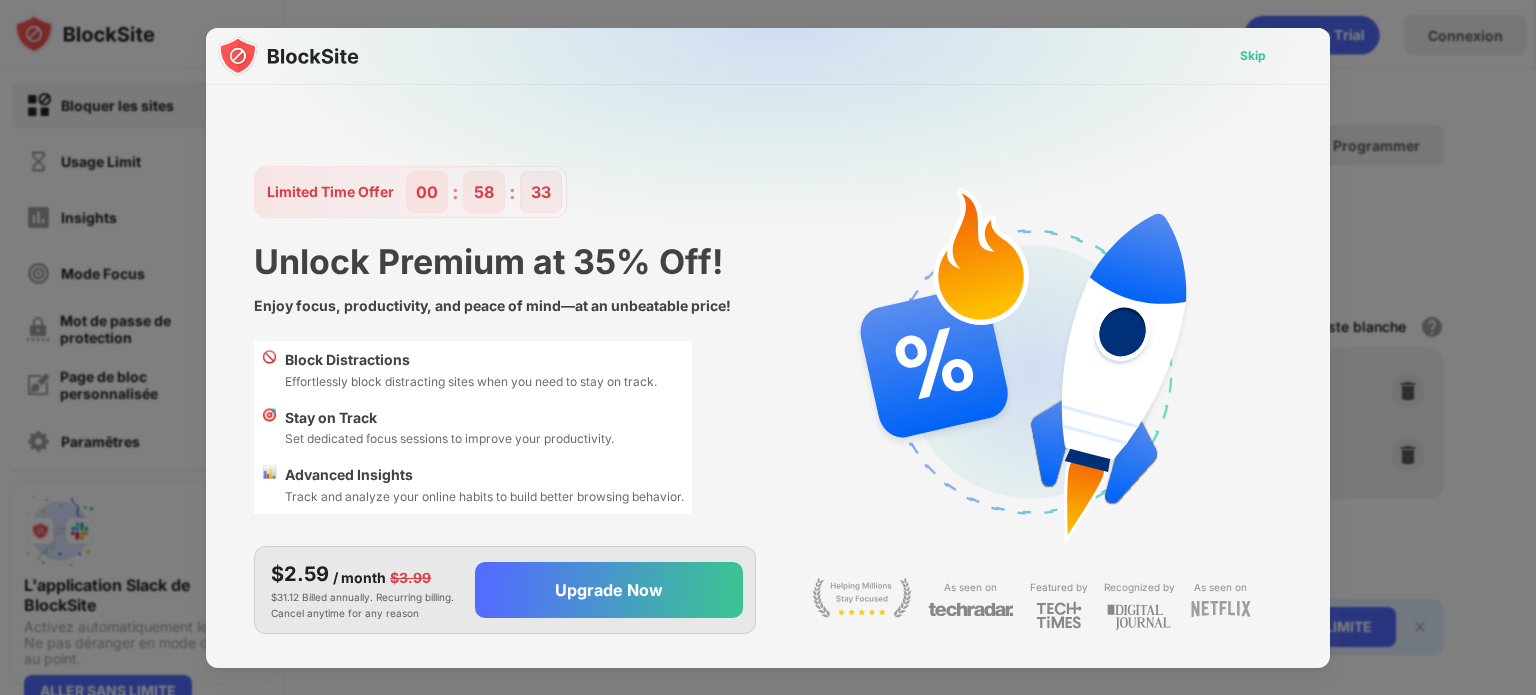 click on "Skip" at bounding box center (1253, 56) 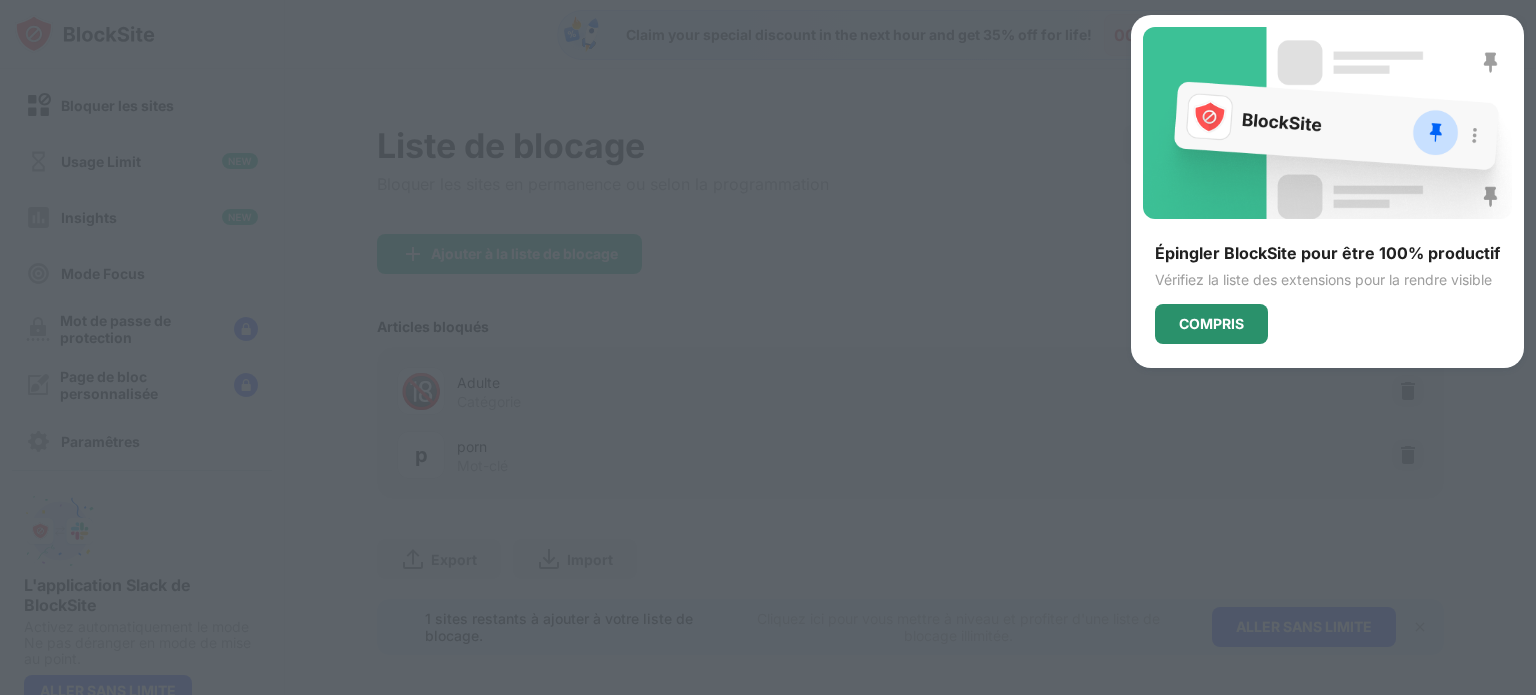 click on "COMPRIS" at bounding box center (1211, 324) 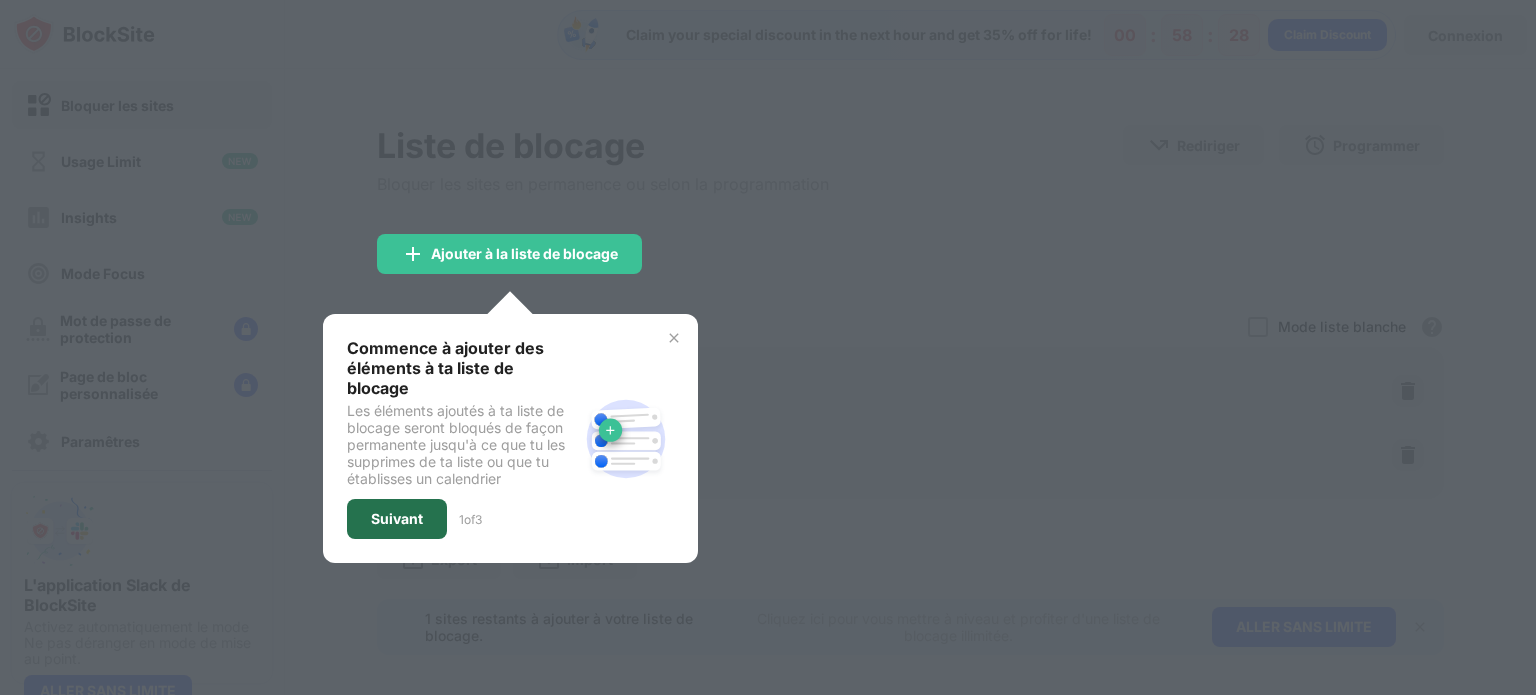 click on "Suivant" at bounding box center [397, 519] 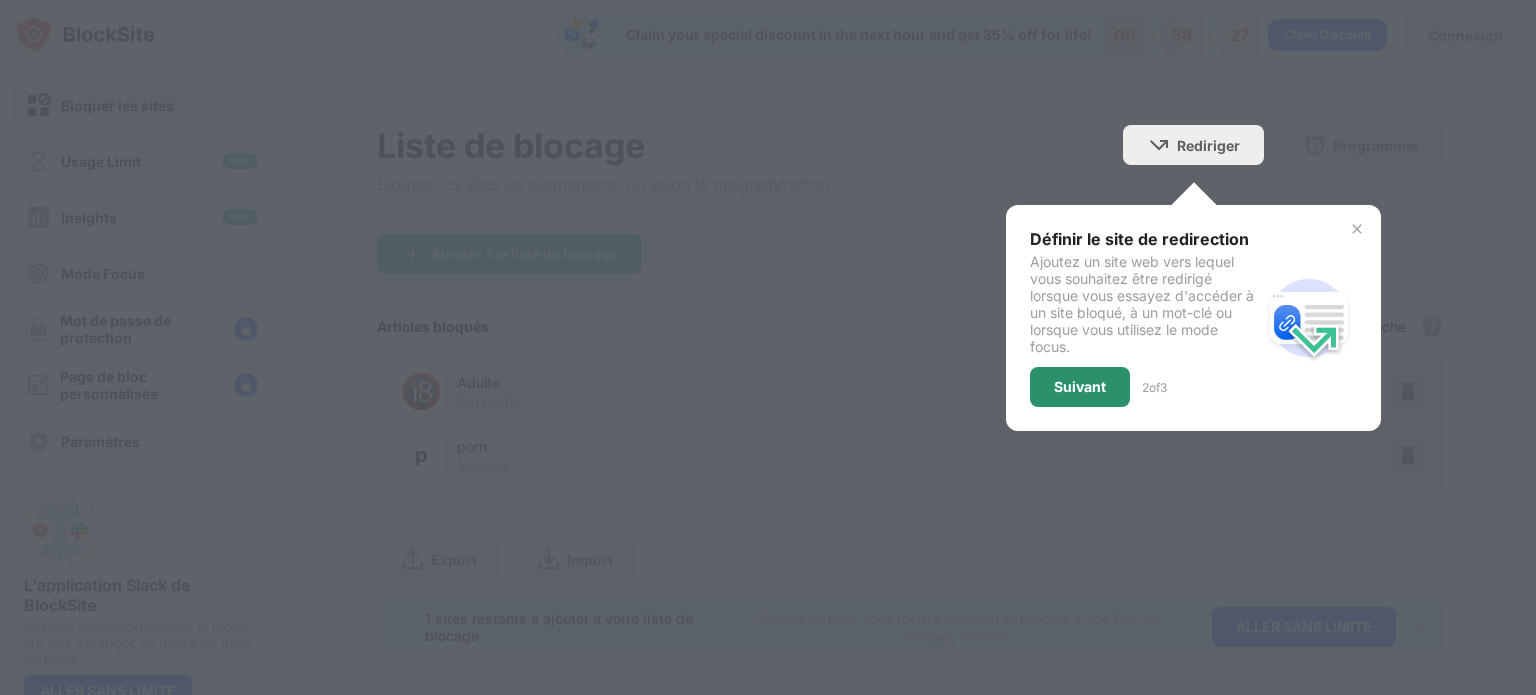 click on "Suivant" at bounding box center [1080, 387] 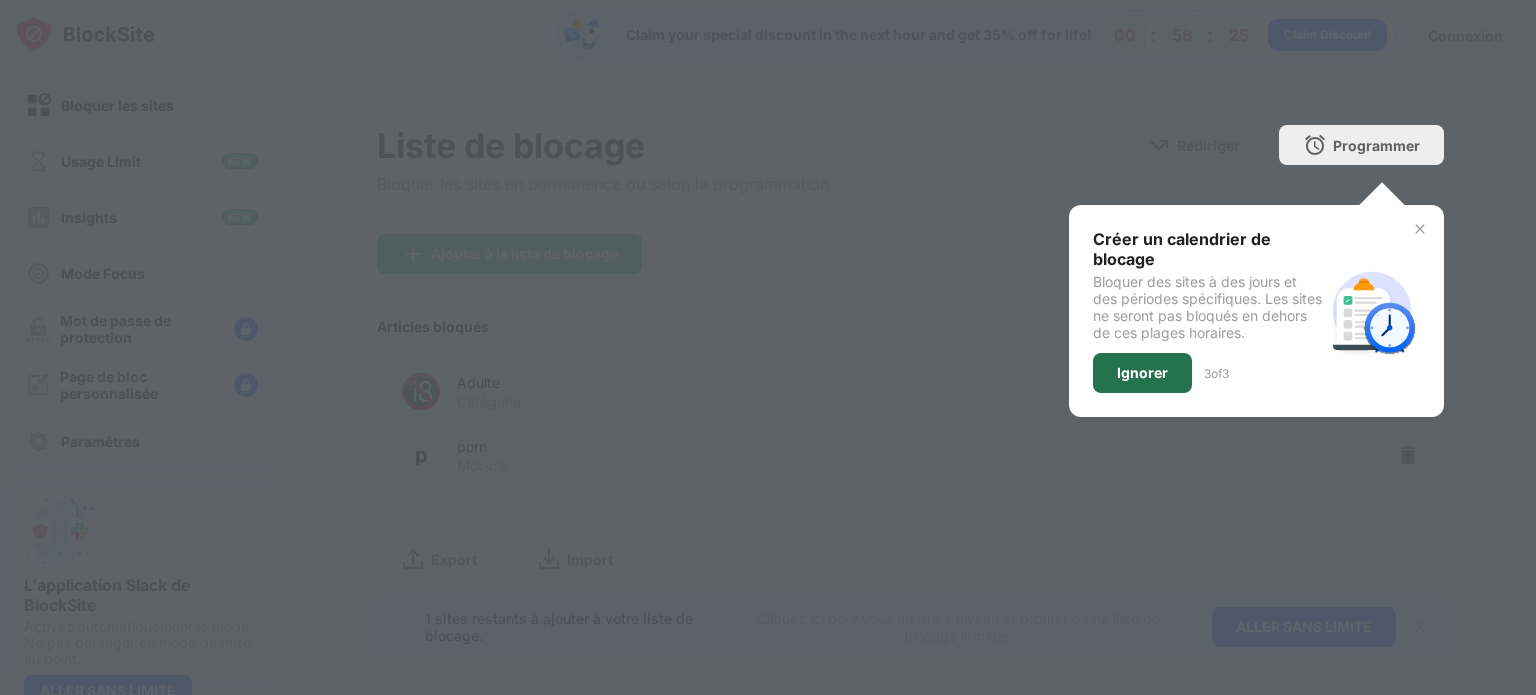 click on "Ignorer" at bounding box center (1142, 373) 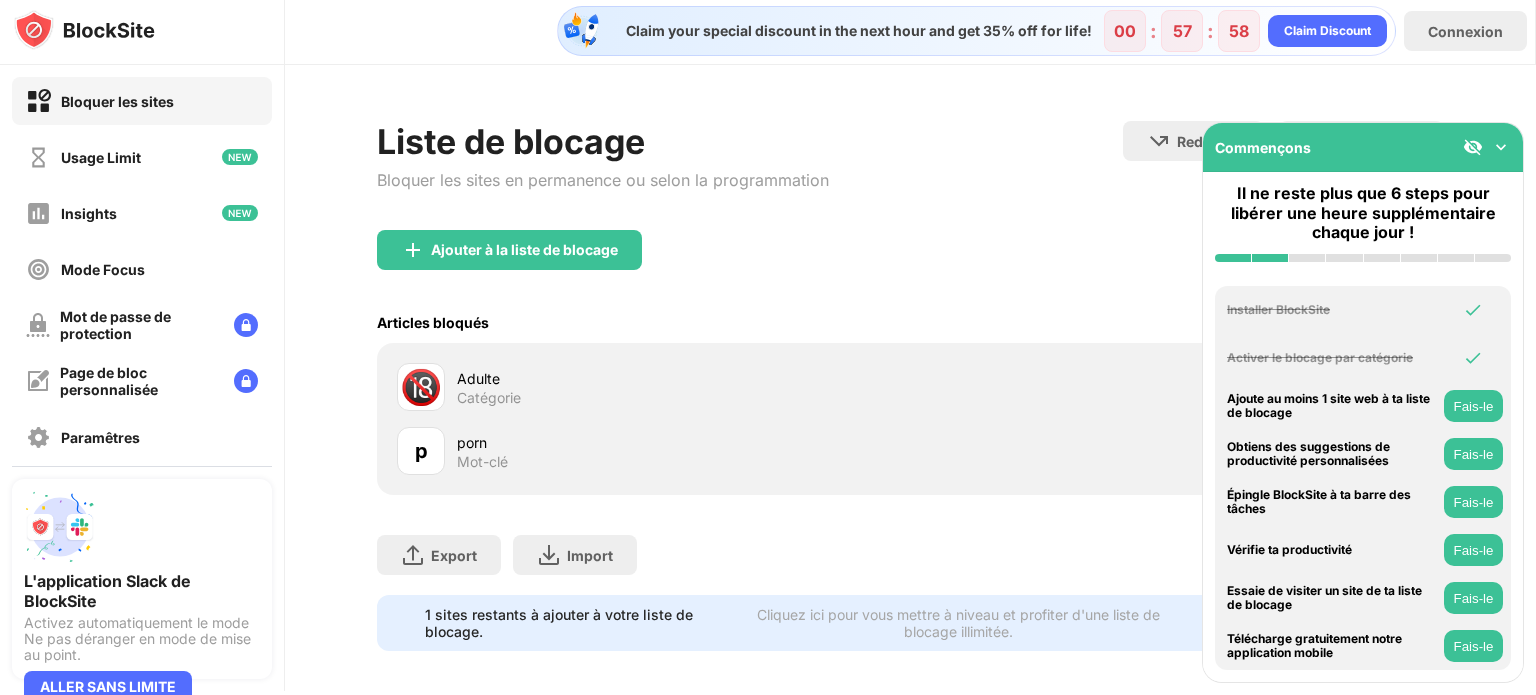 scroll, scrollTop: 12, scrollLeft: 0, axis: vertical 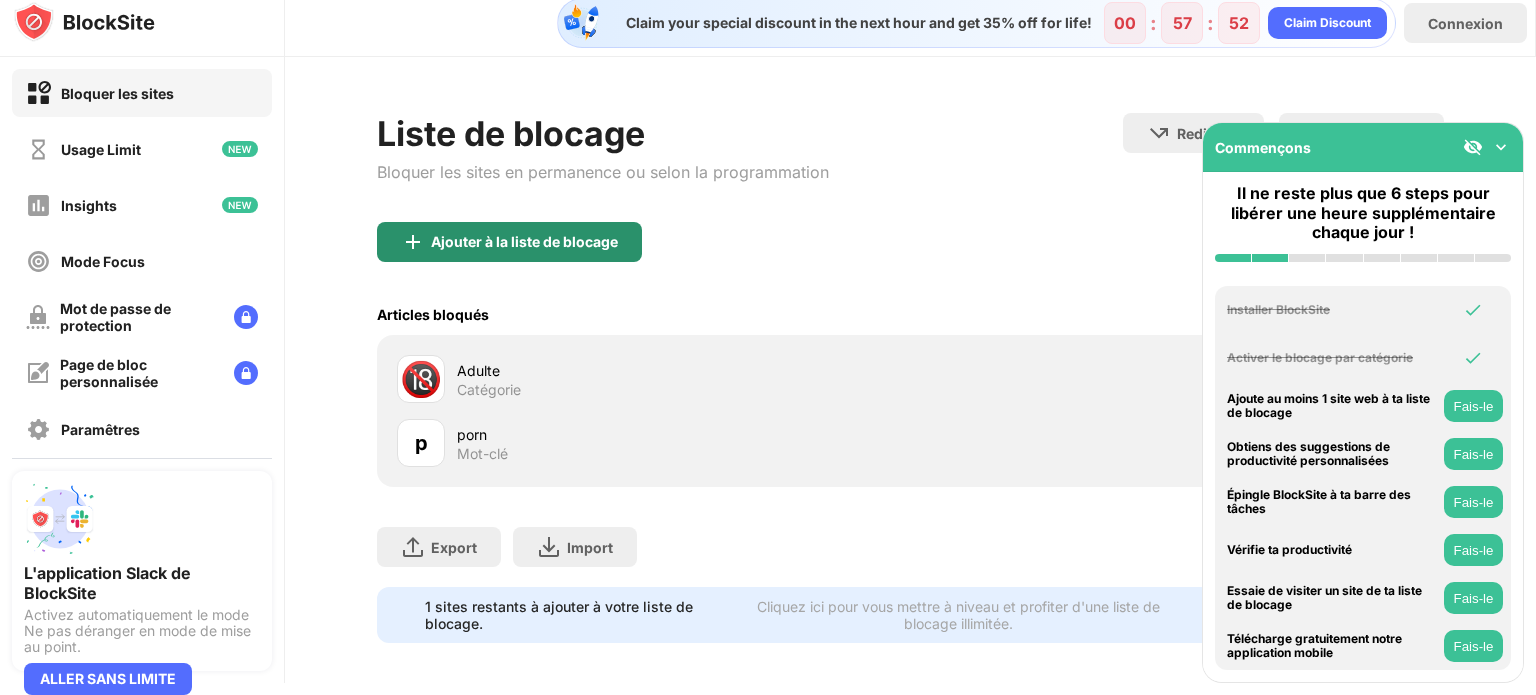 click on "Ajouter à la liste de blocage" at bounding box center [524, 242] 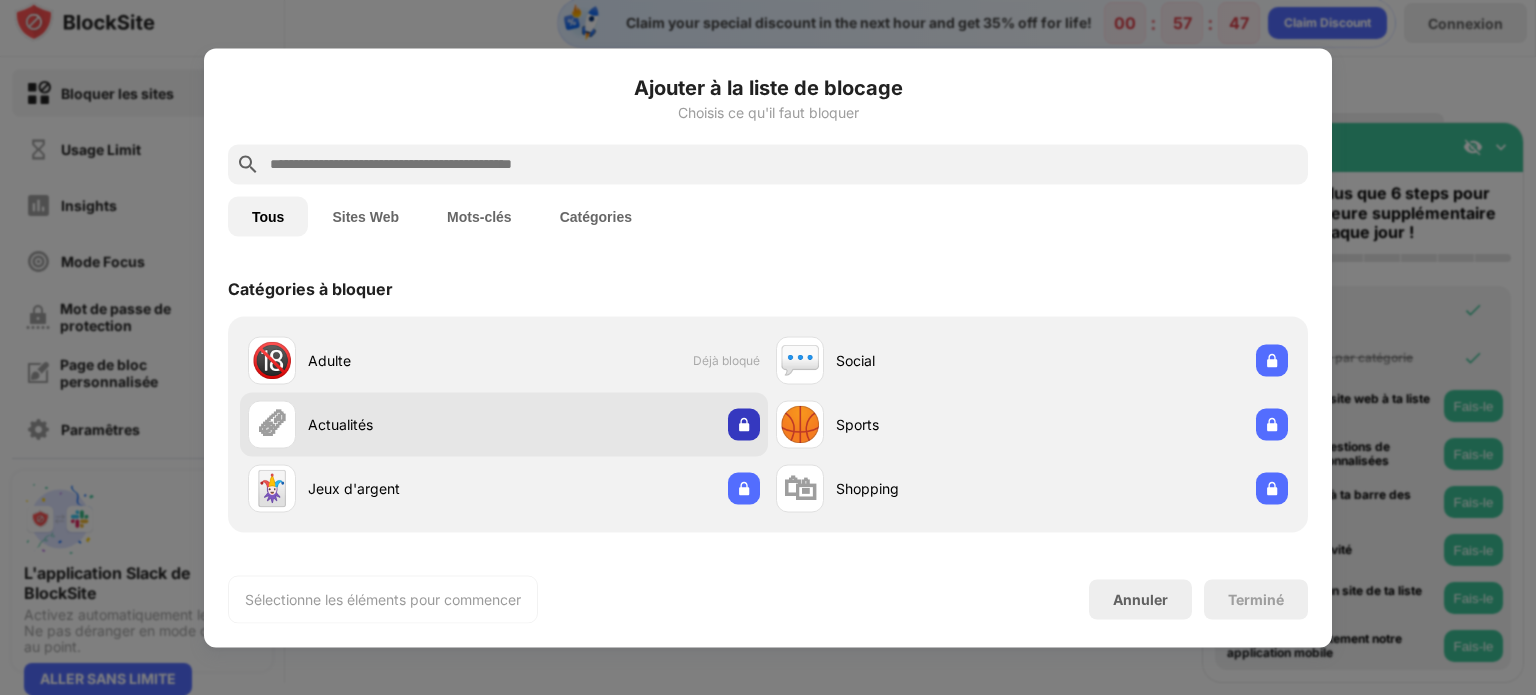 click at bounding box center [744, 424] 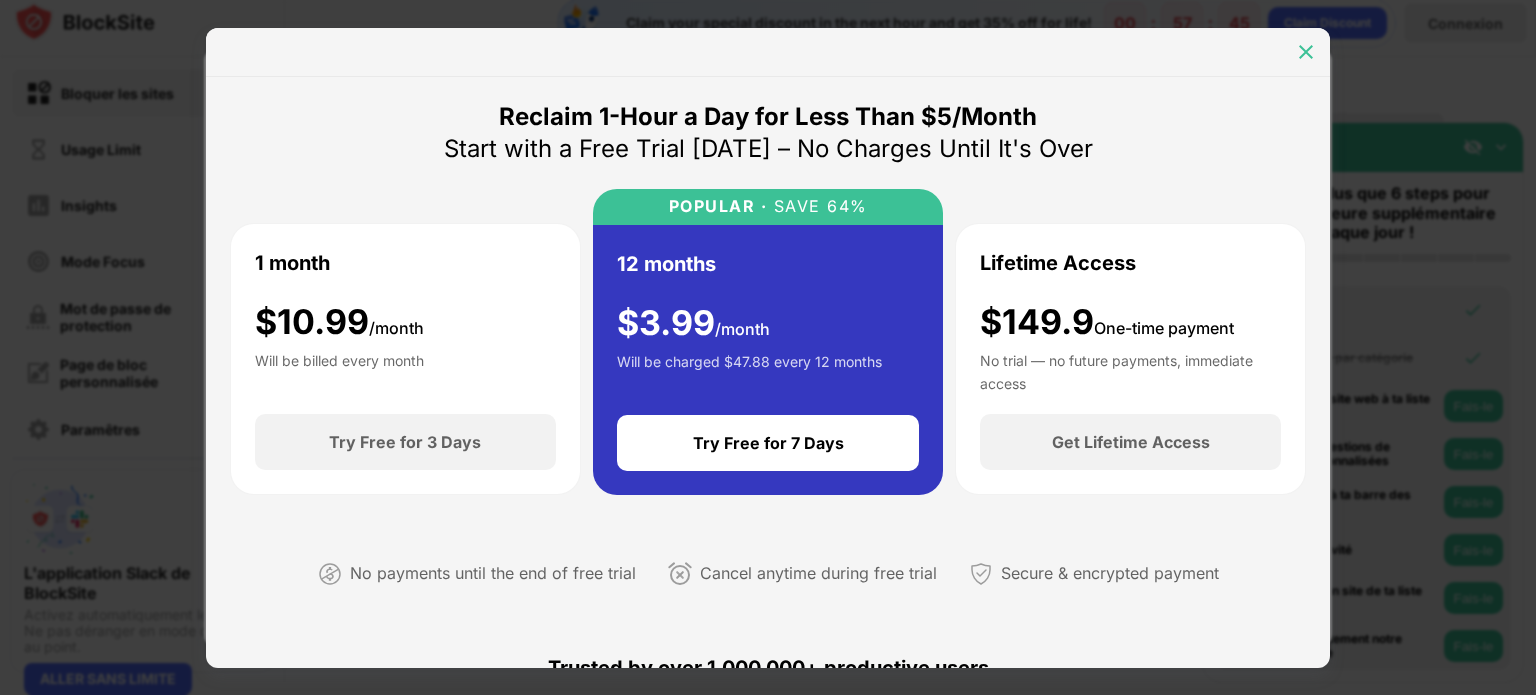 click at bounding box center [1306, 52] 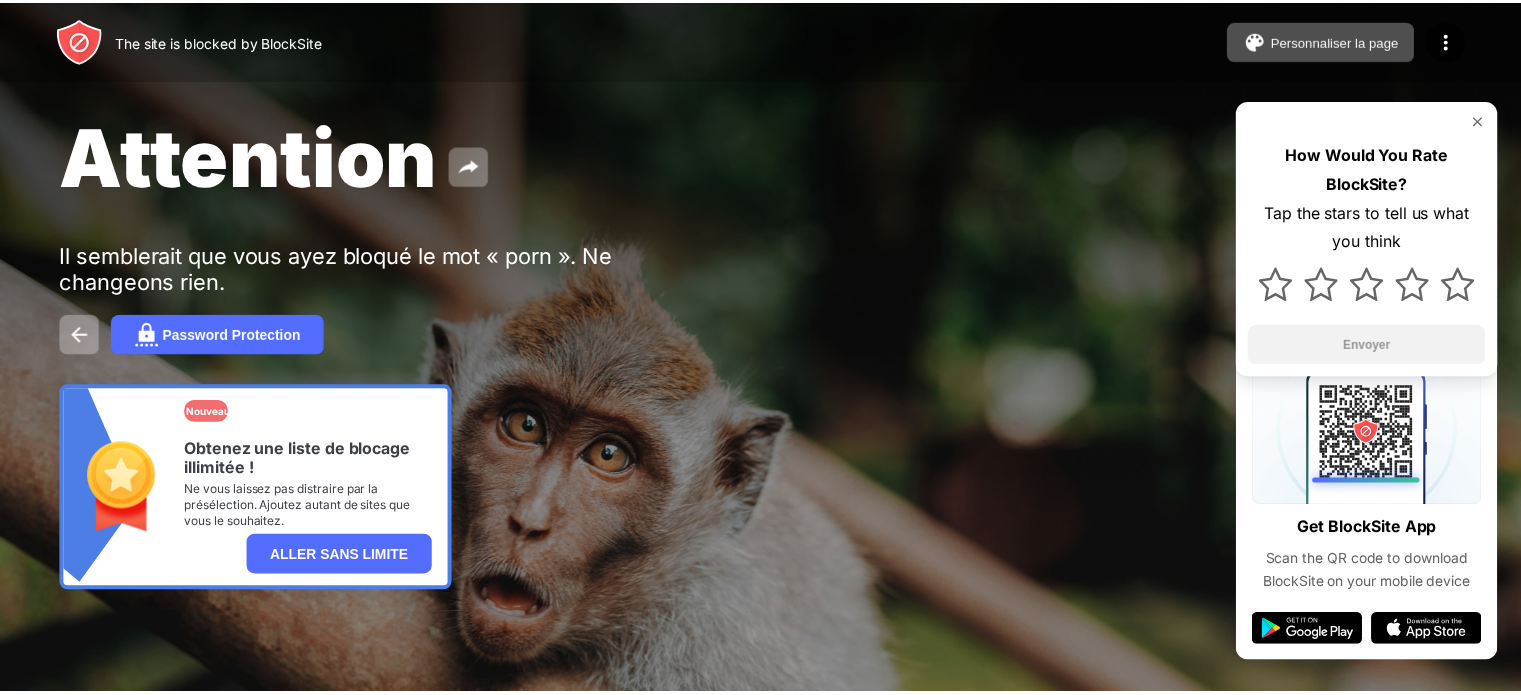 scroll, scrollTop: 0, scrollLeft: 0, axis: both 